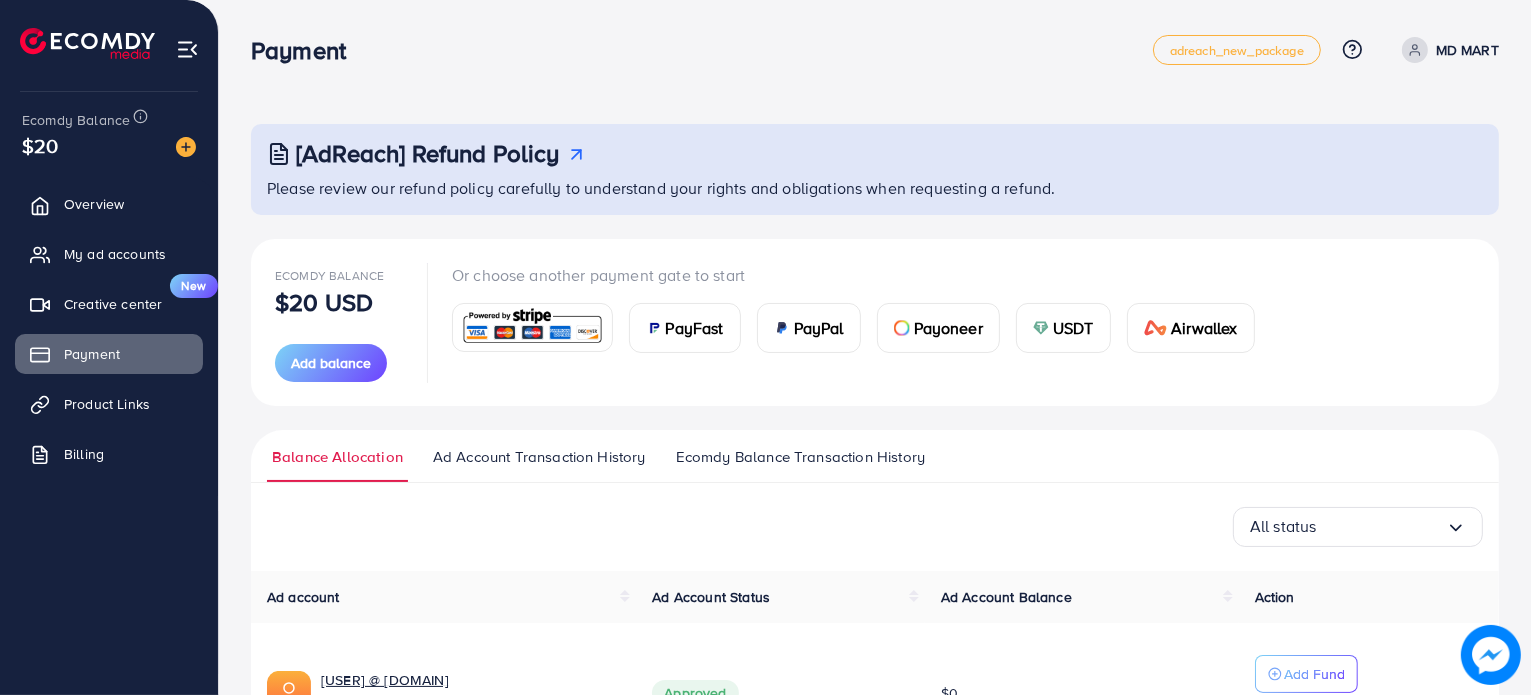 scroll, scrollTop: 152, scrollLeft: 0, axis: vertical 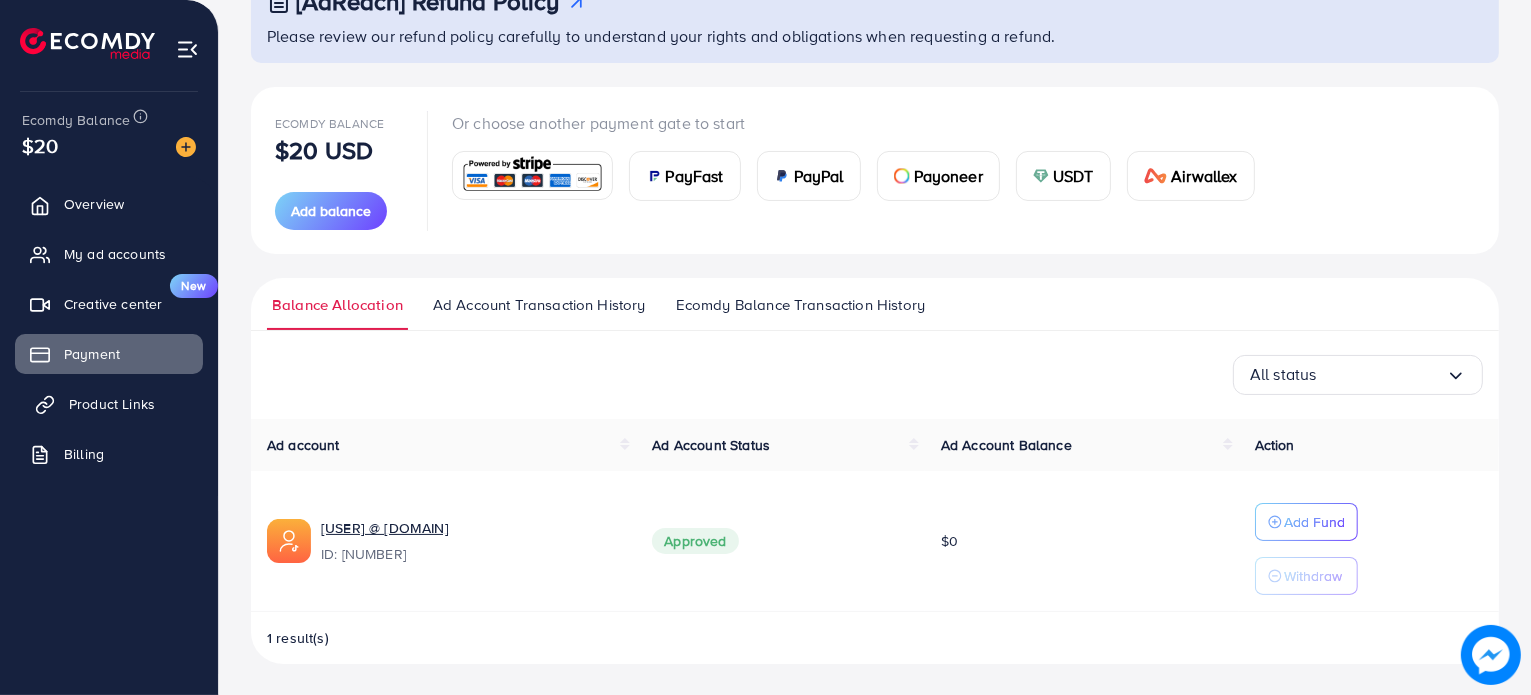 click on "Product Links" at bounding box center (112, 404) 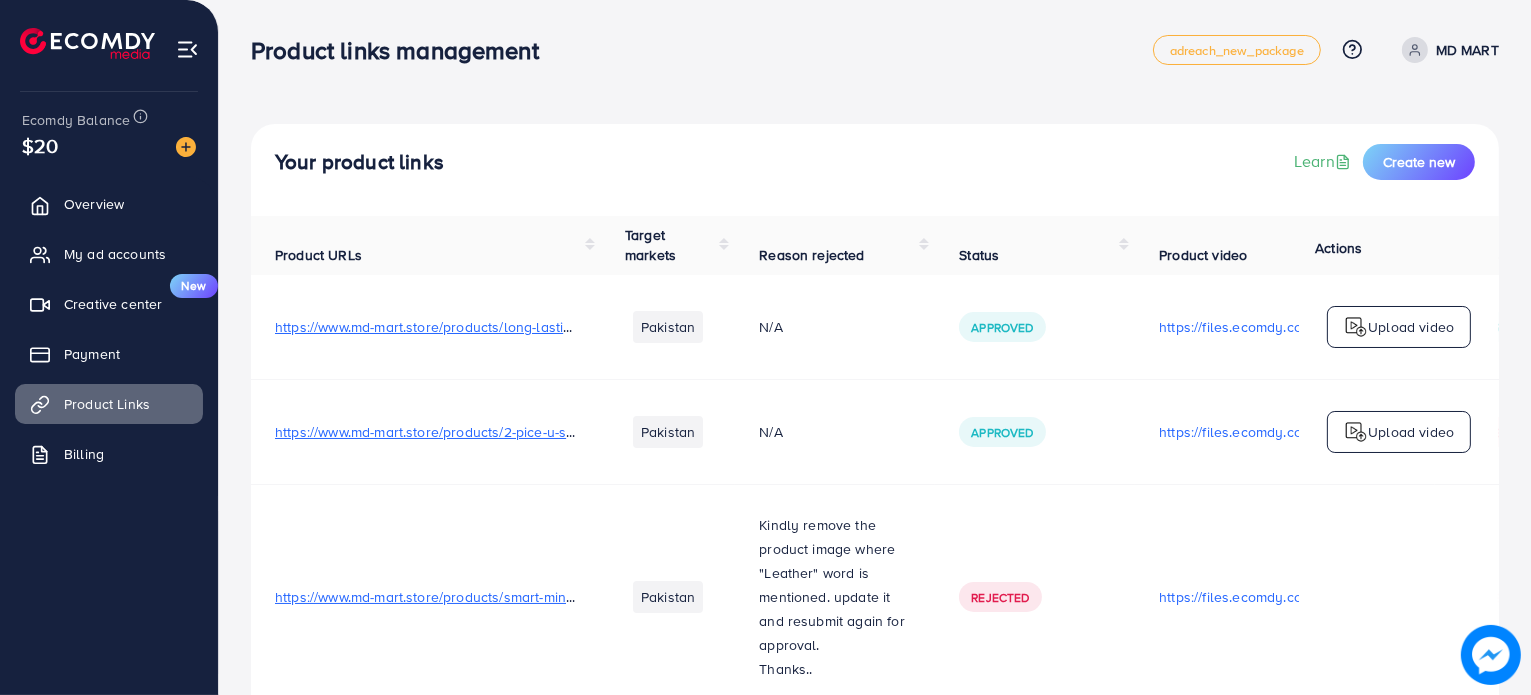 scroll, scrollTop: 2, scrollLeft: 0, axis: vertical 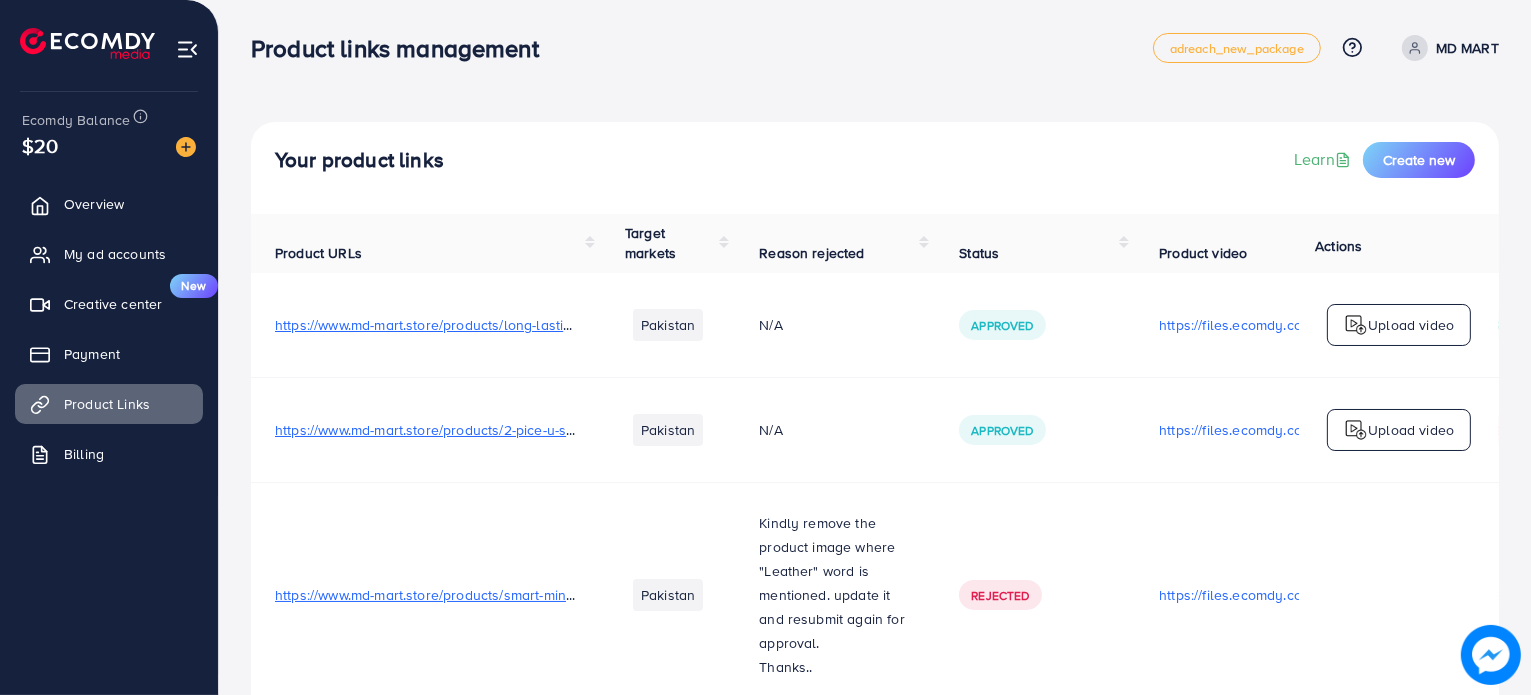 click on "N/A" at bounding box center [835, 325] 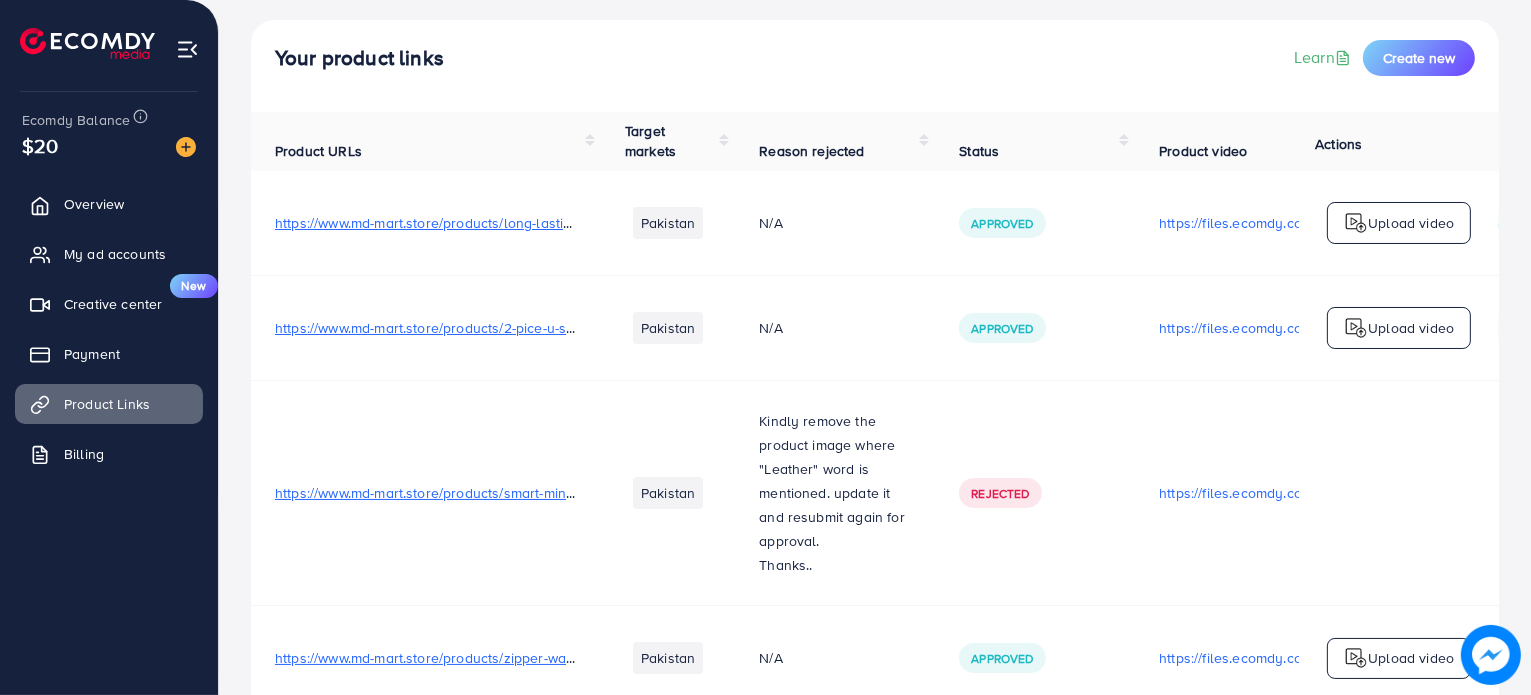 scroll, scrollTop: 97, scrollLeft: 0, axis: vertical 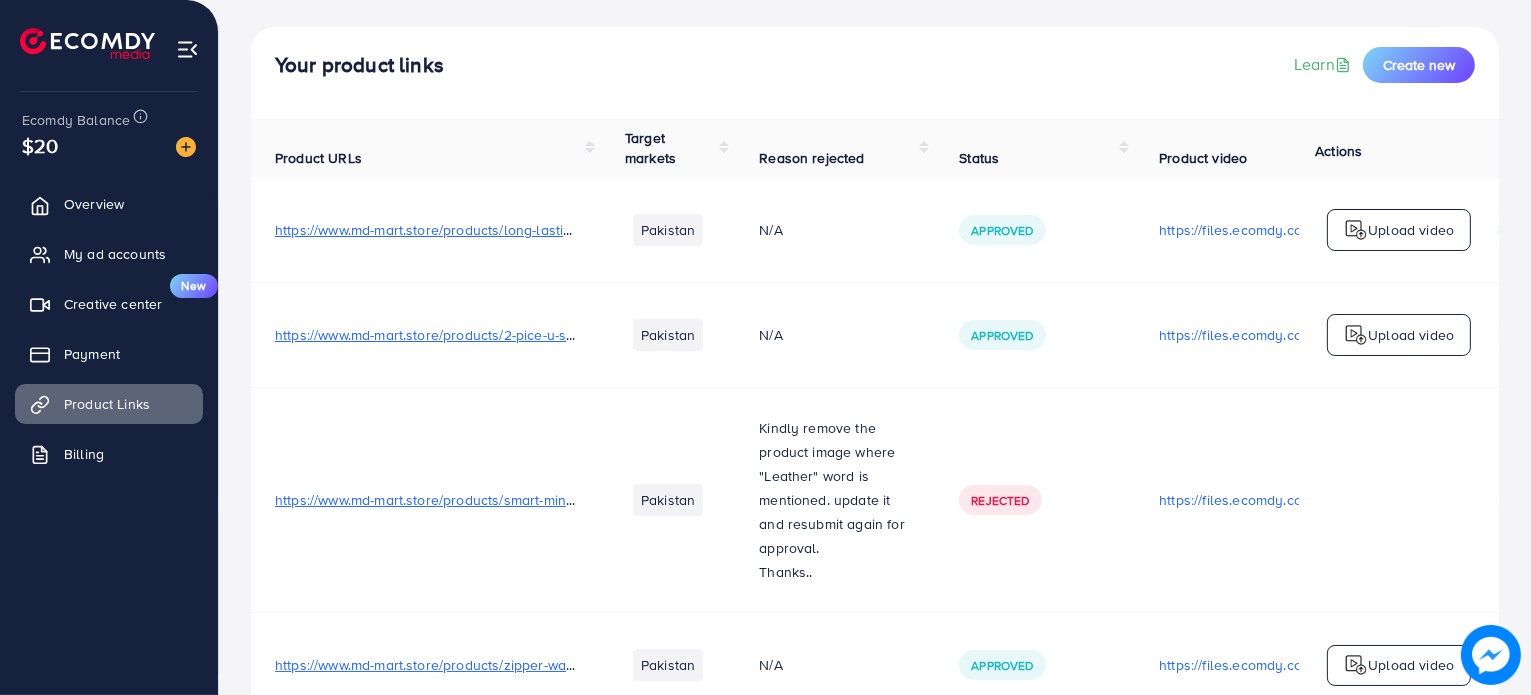 click on "https://www.md-mart.store/products/long-lasting-perfume-set-pack-of-6" at bounding box center [499, 230] 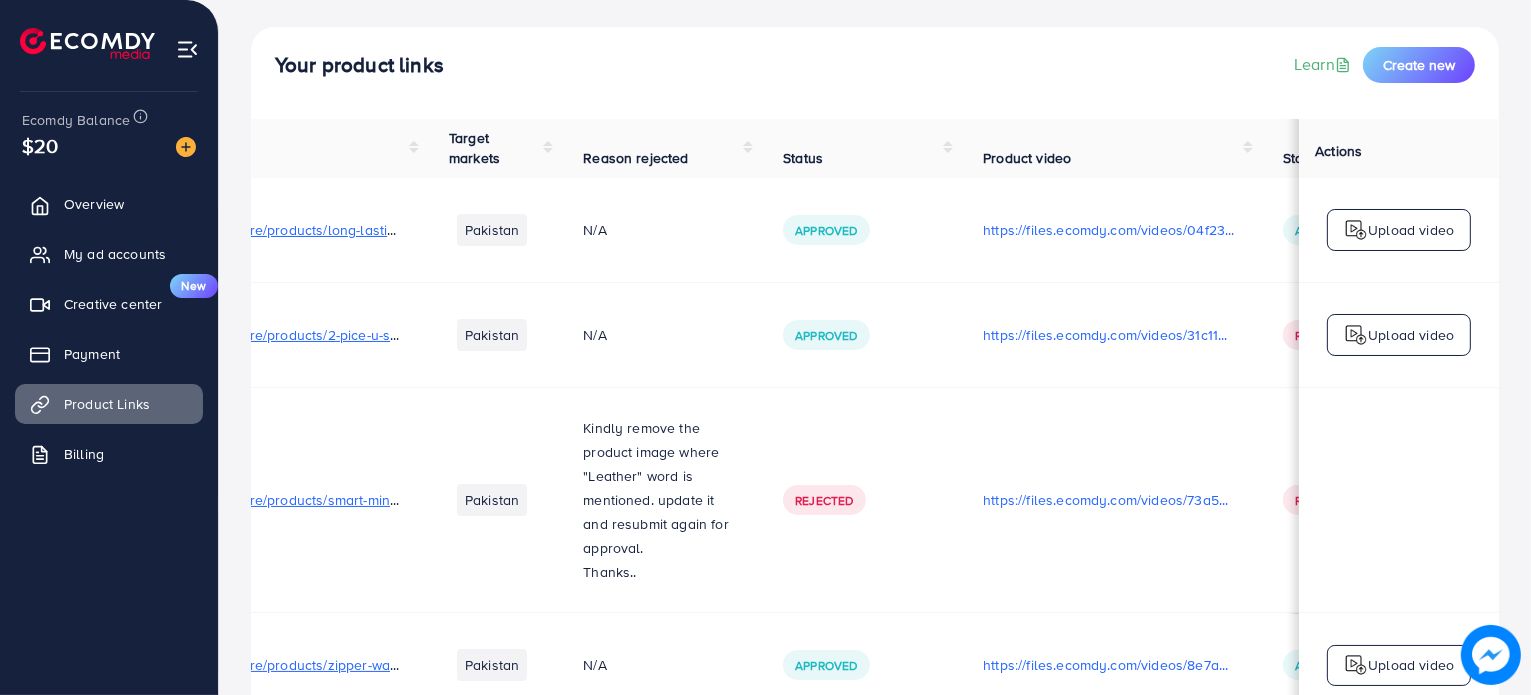 scroll, scrollTop: 0, scrollLeft: 208, axis: horizontal 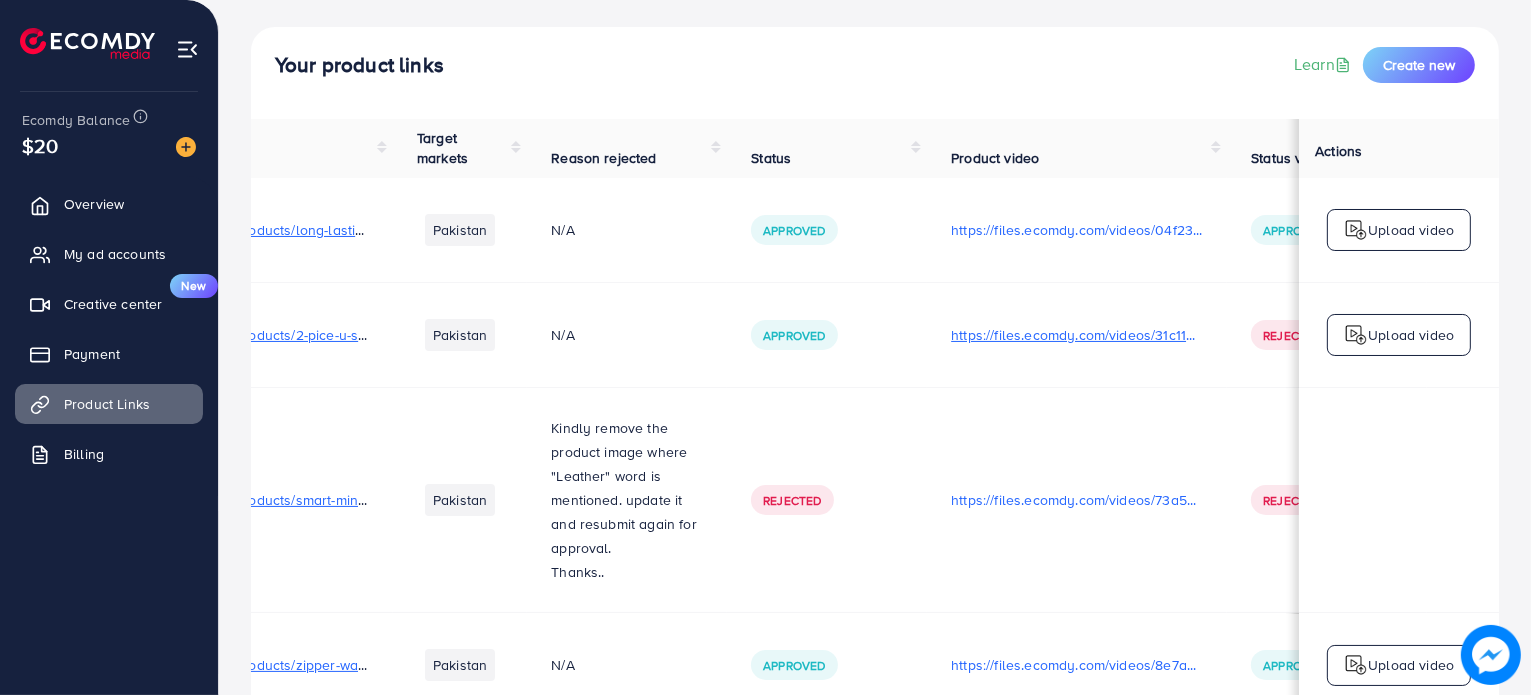 click on "https://files.ecomdy.com/videos/31c116b1-aa01-42fe-8649-521fbee0b805-1747845780901.mp4" at bounding box center [1077, 335] 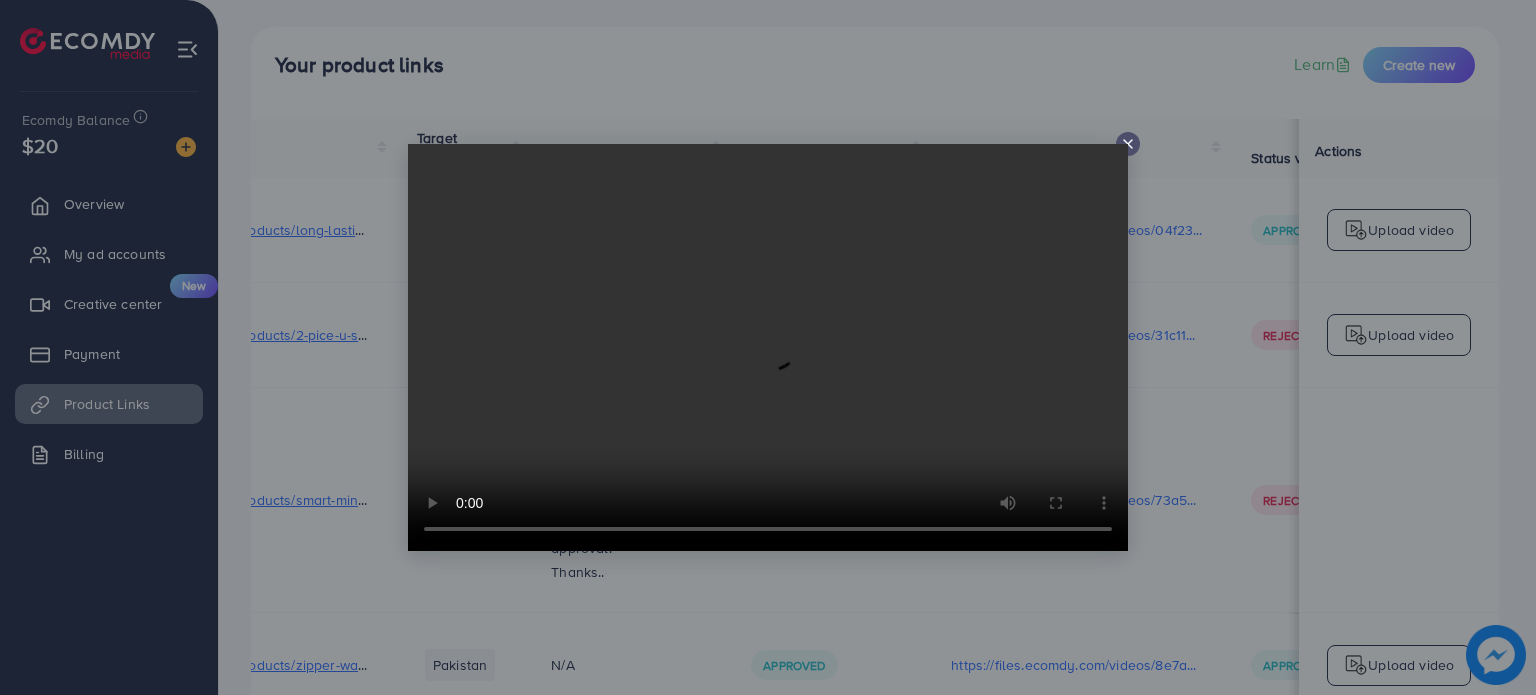 type 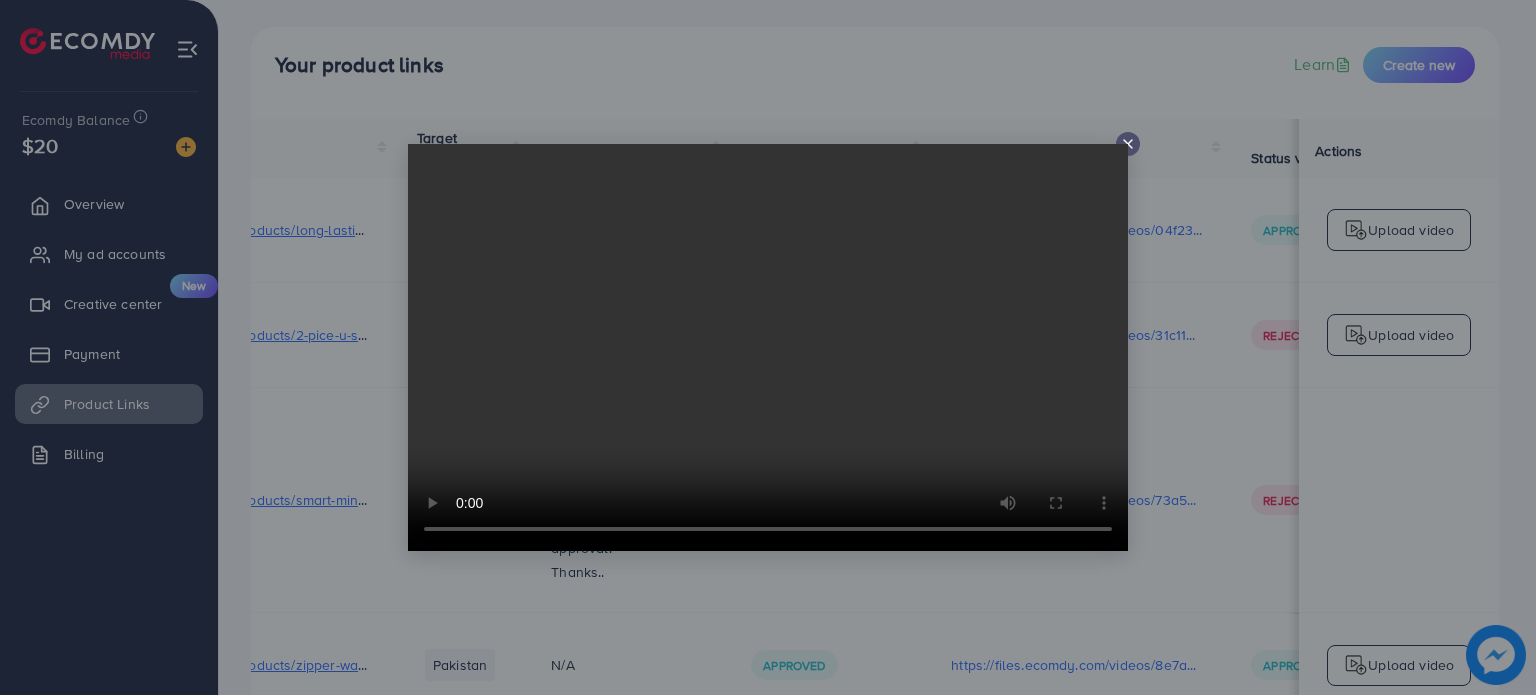 click at bounding box center [1128, 144] 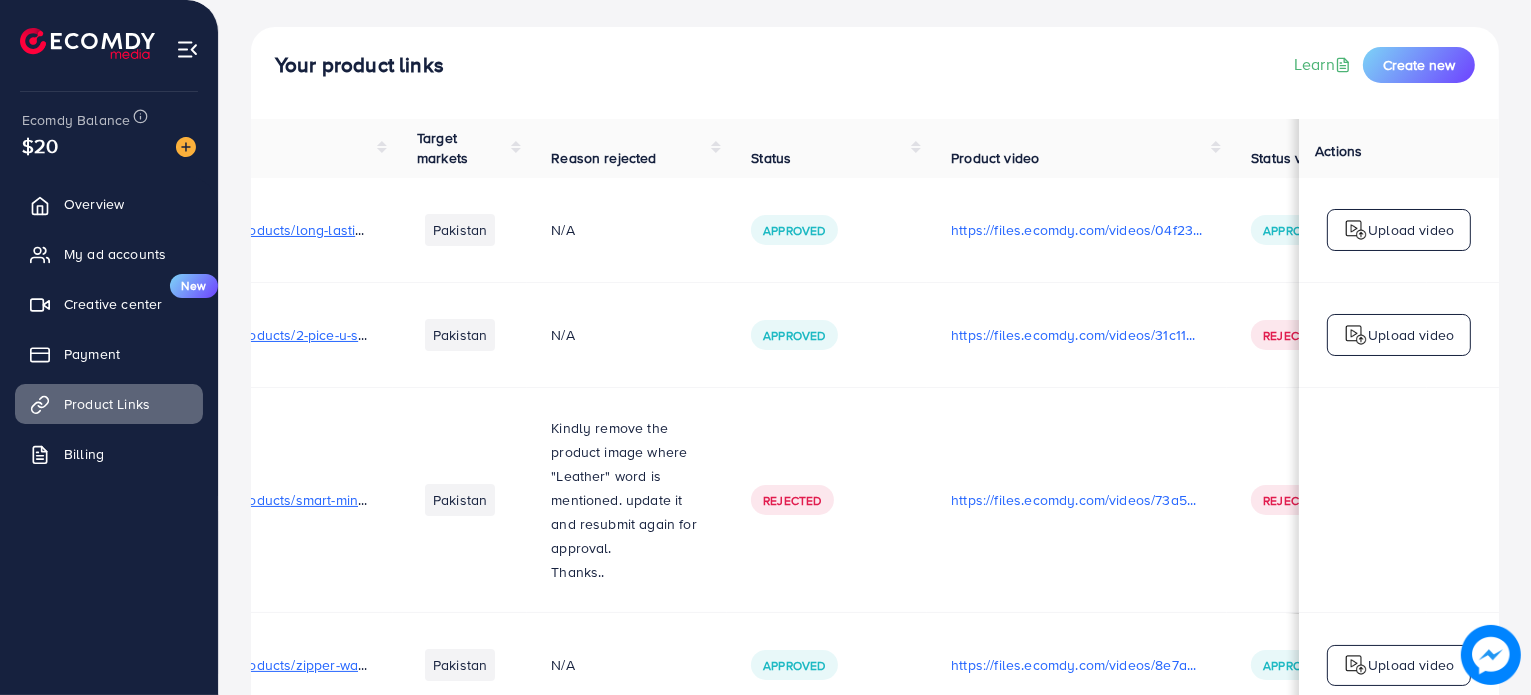 scroll, scrollTop: 214, scrollLeft: 0, axis: vertical 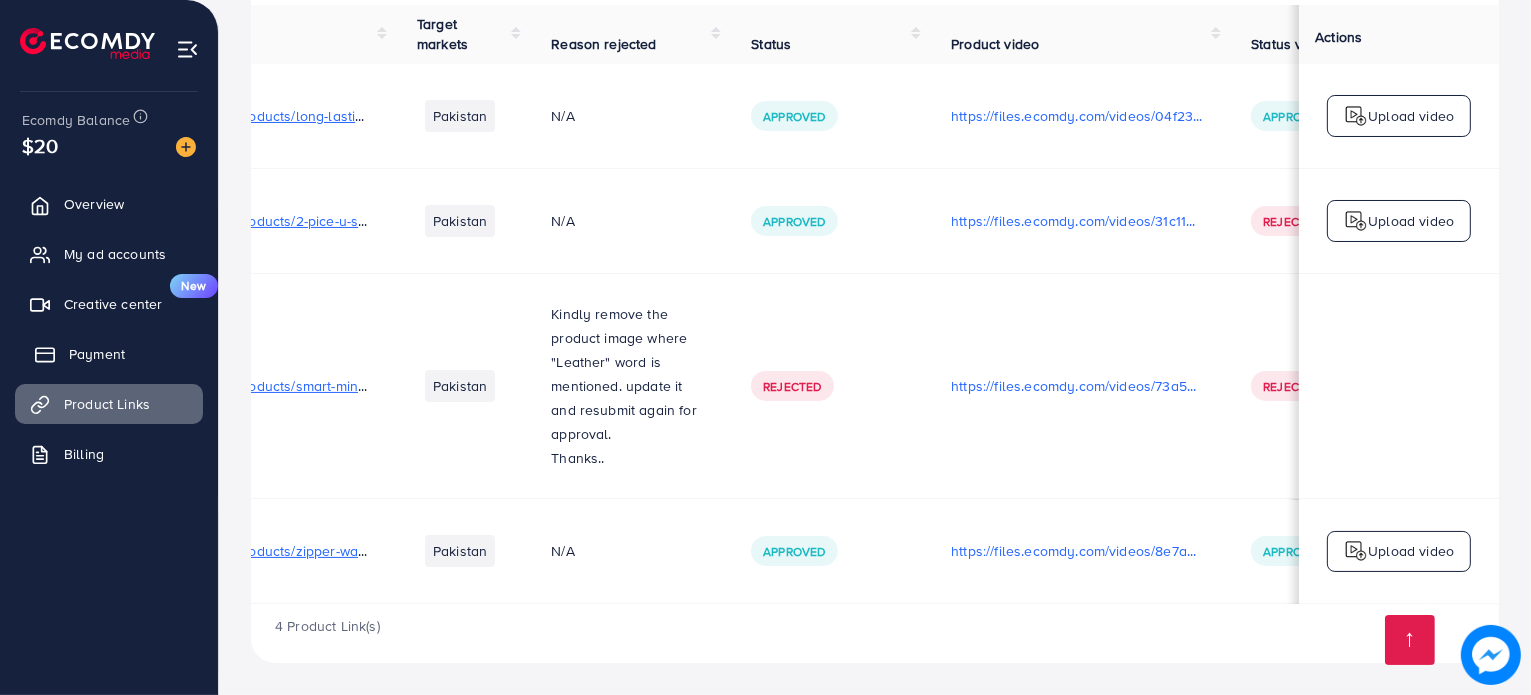 click on "Payment" at bounding box center [109, 354] 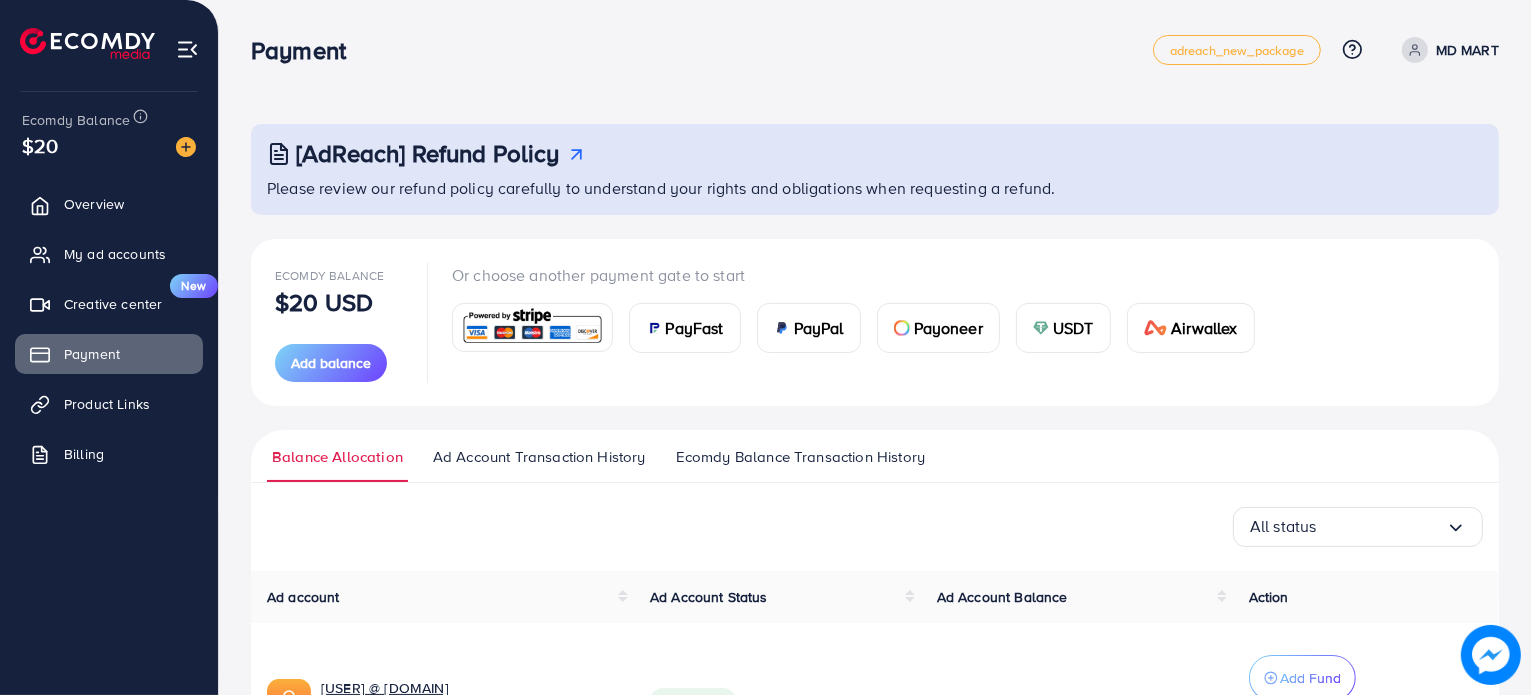 scroll, scrollTop: 168, scrollLeft: 0, axis: vertical 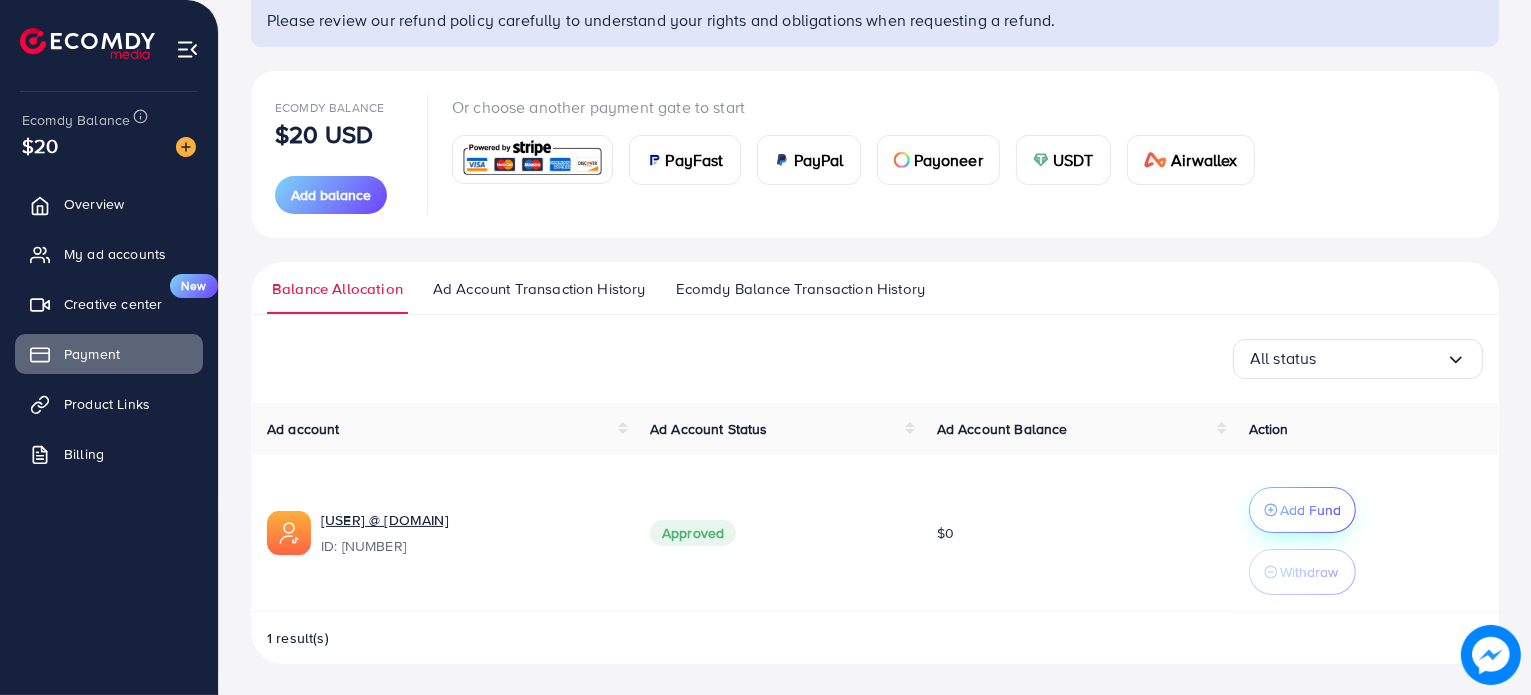 click on "Add Fund" at bounding box center (1310, 510) 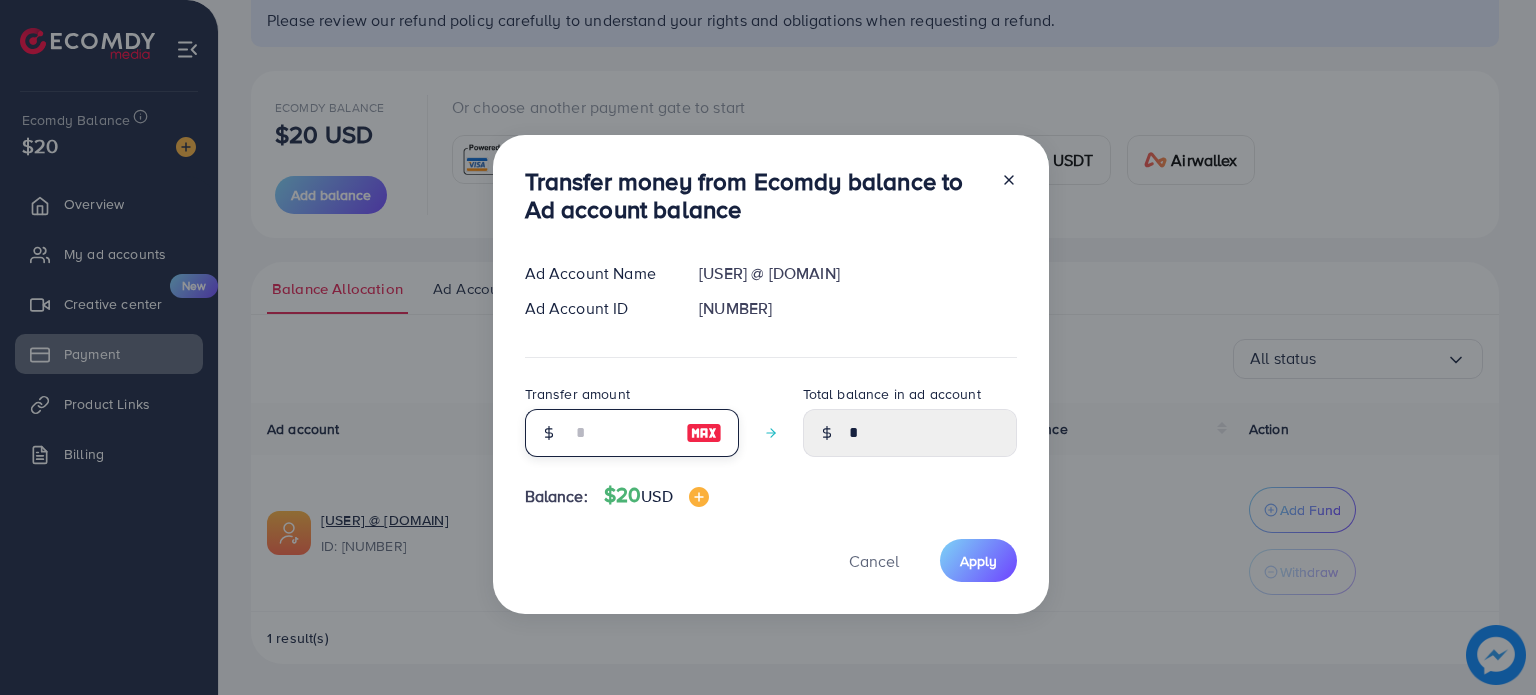click at bounding box center (621, 433) 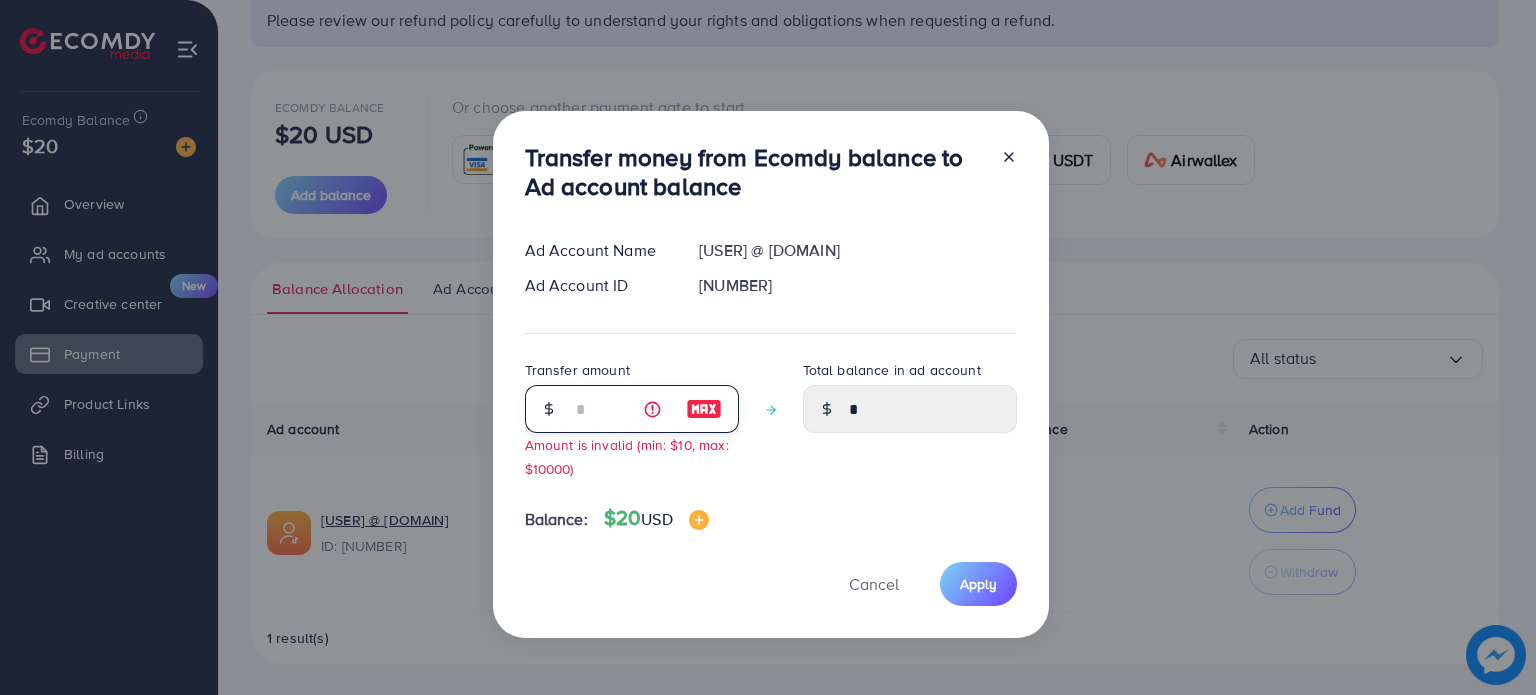type on "****" 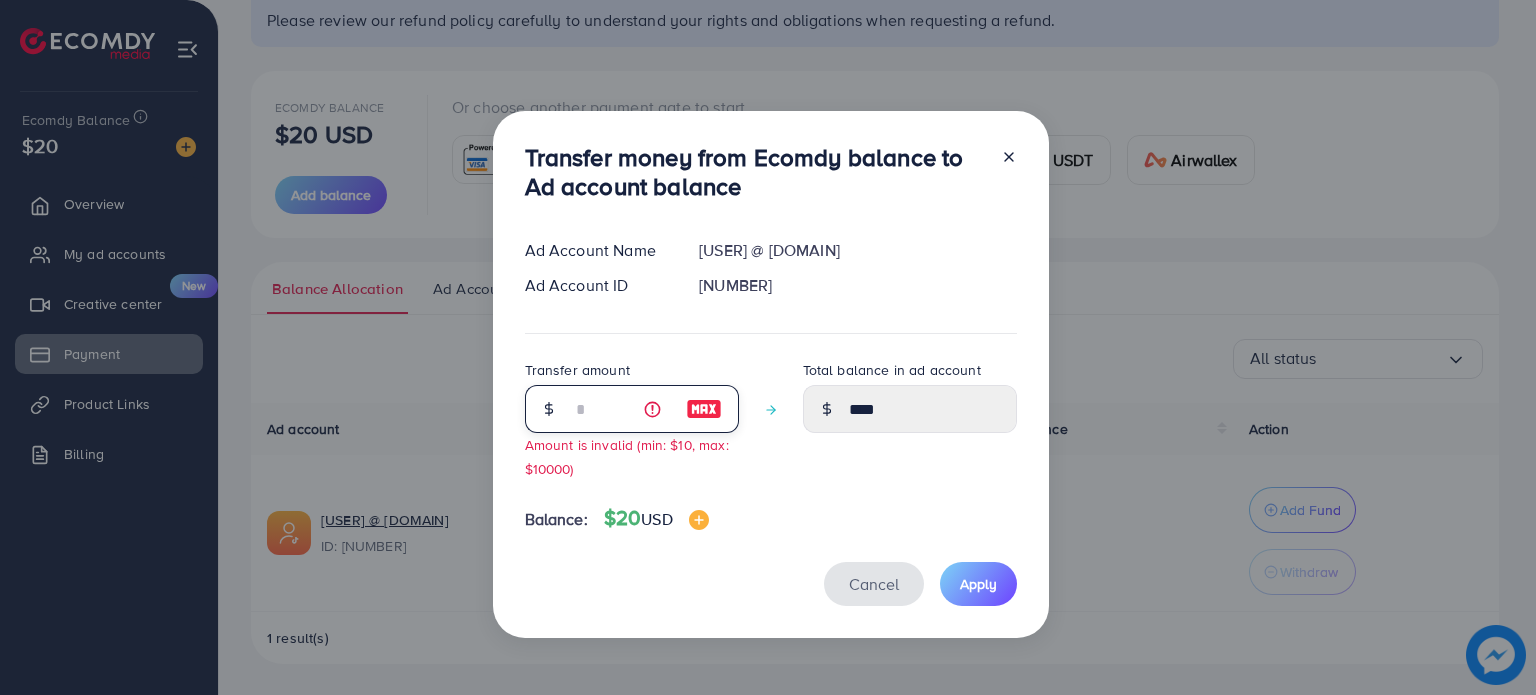 type on "*" 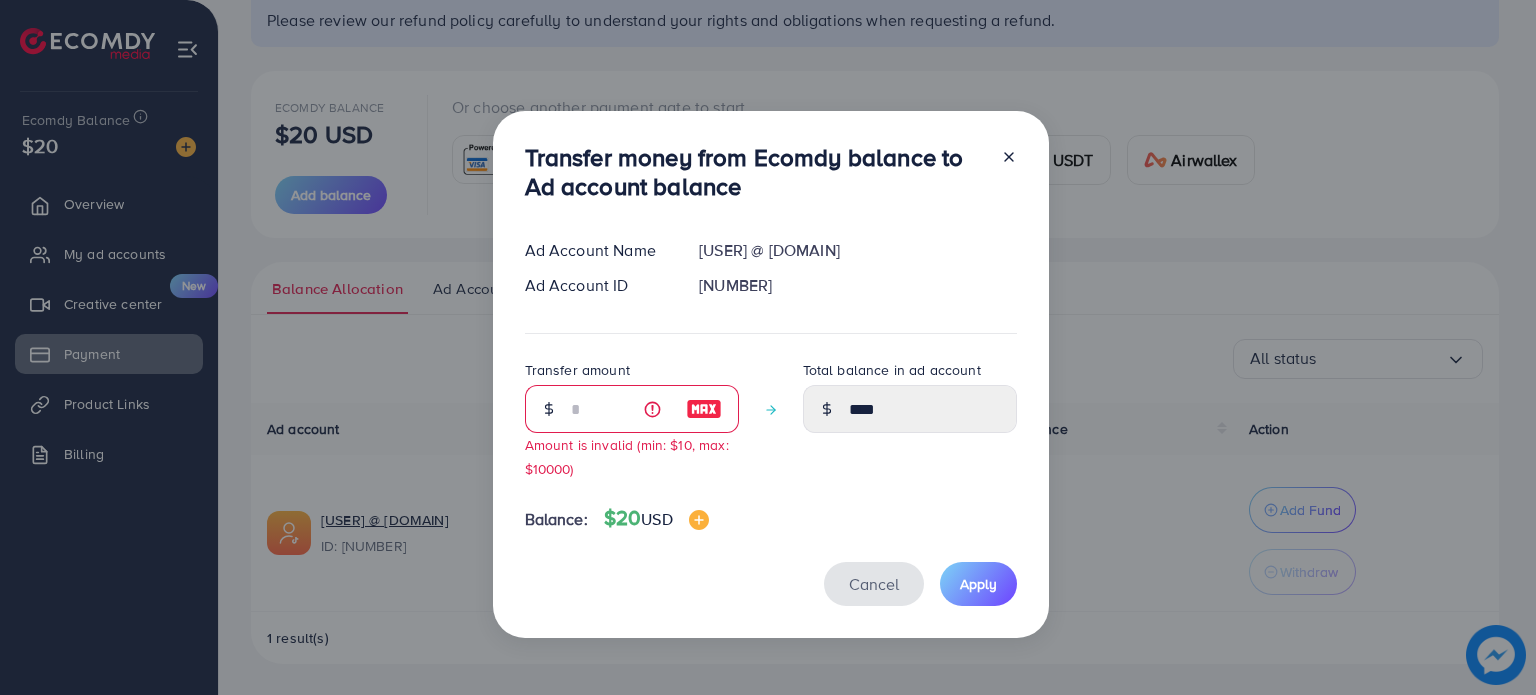 click on "Cancel" at bounding box center (874, 584) 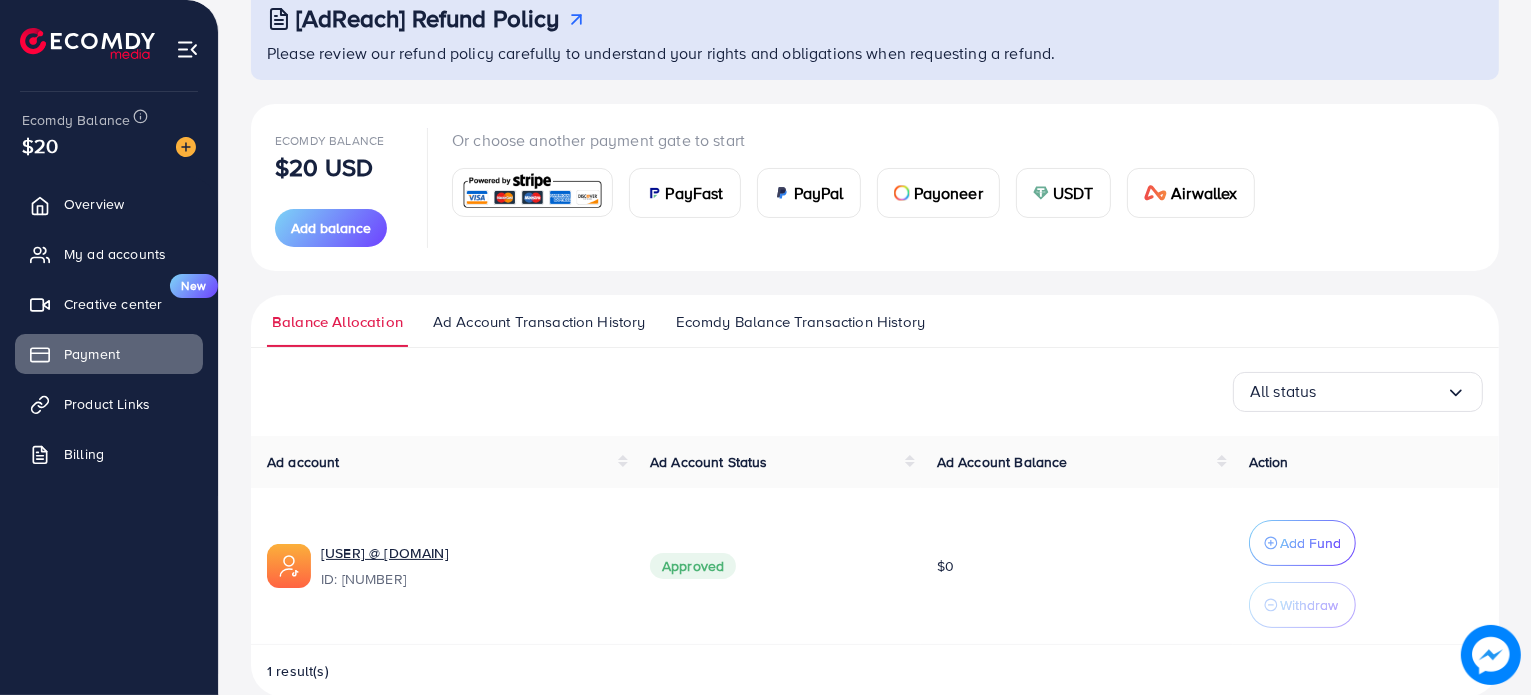 scroll, scrollTop: 136, scrollLeft: 0, axis: vertical 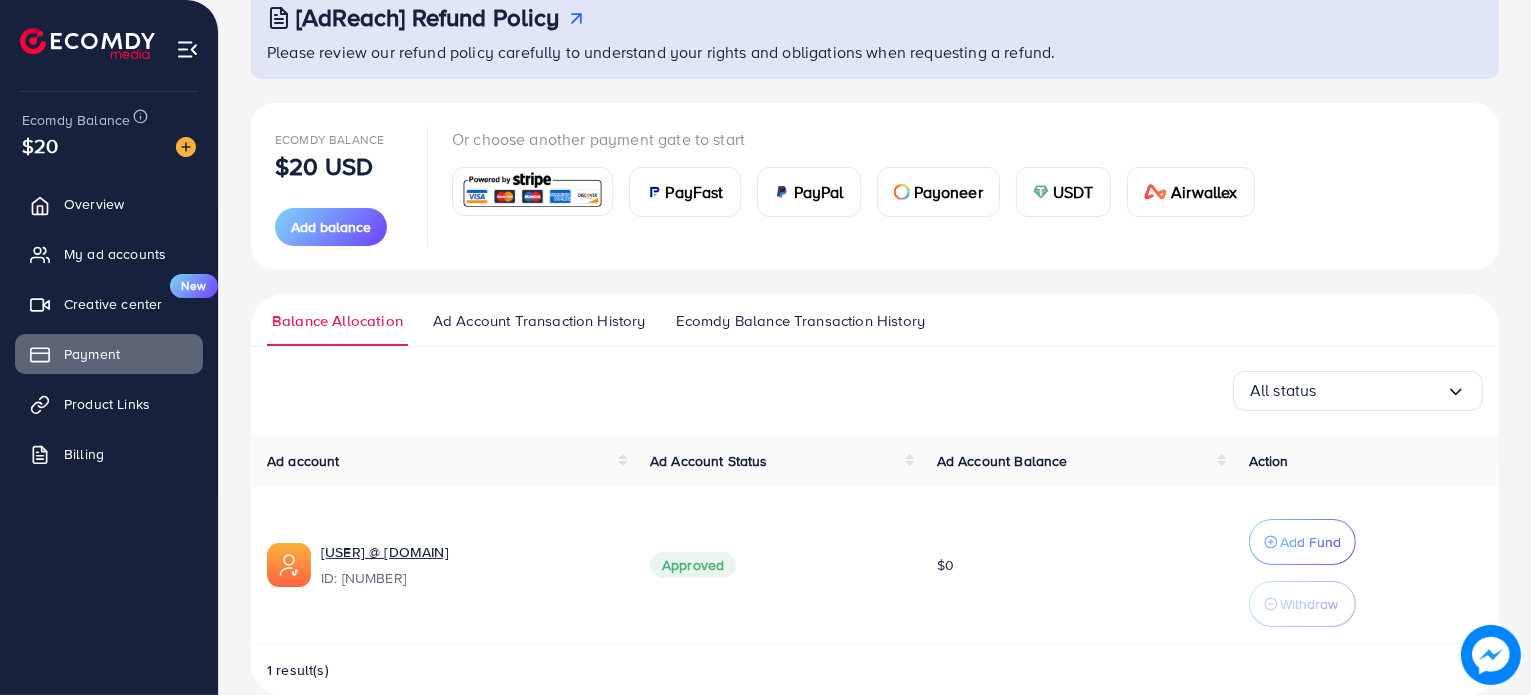 type 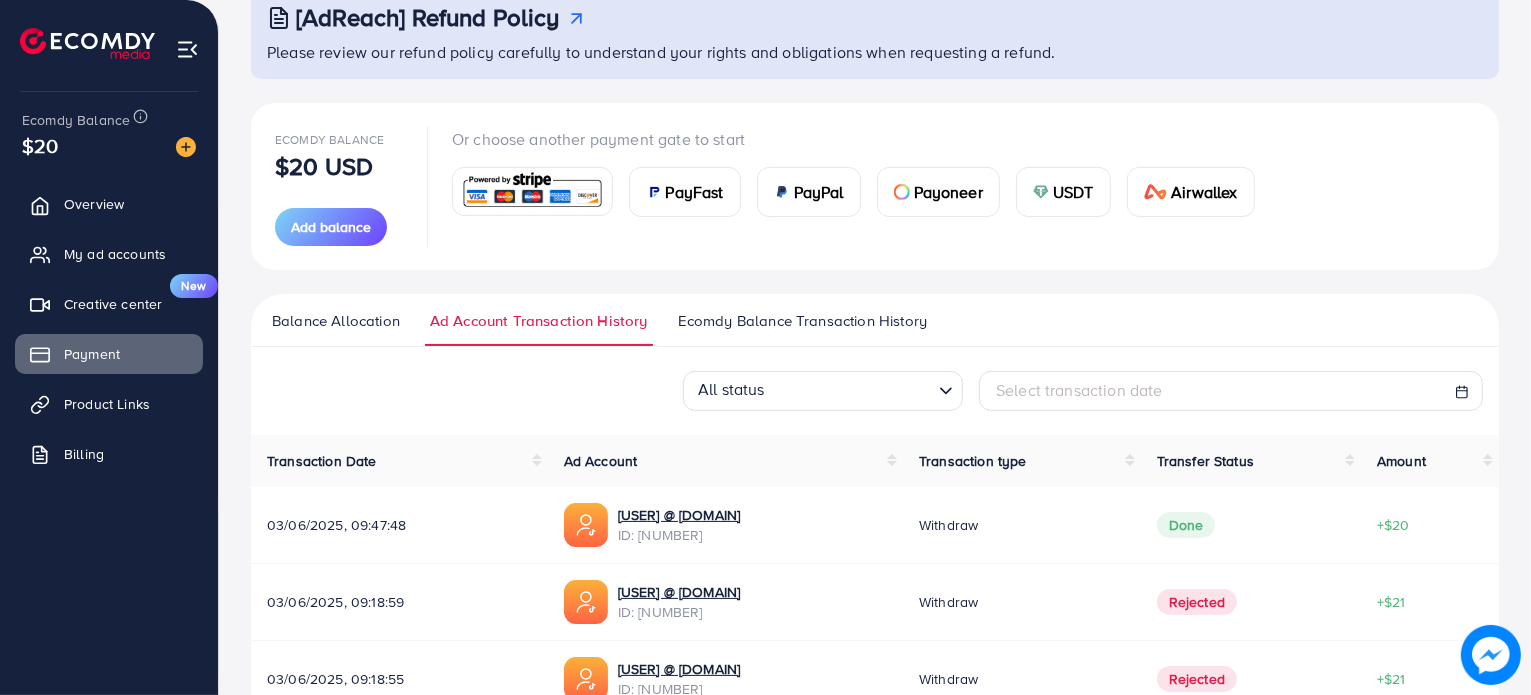scroll, scrollTop: 0, scrollLeft: 0, axis: both 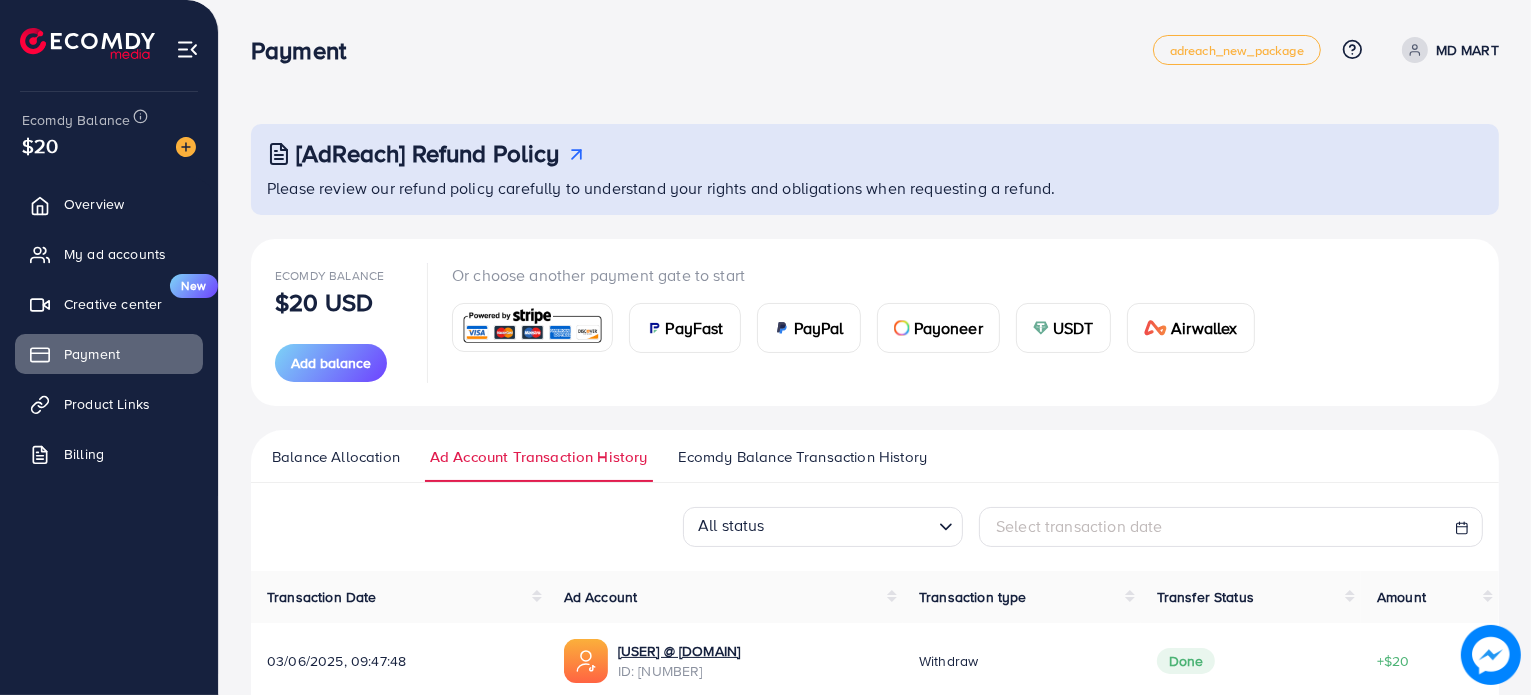 click at bounding box center [532, 327] 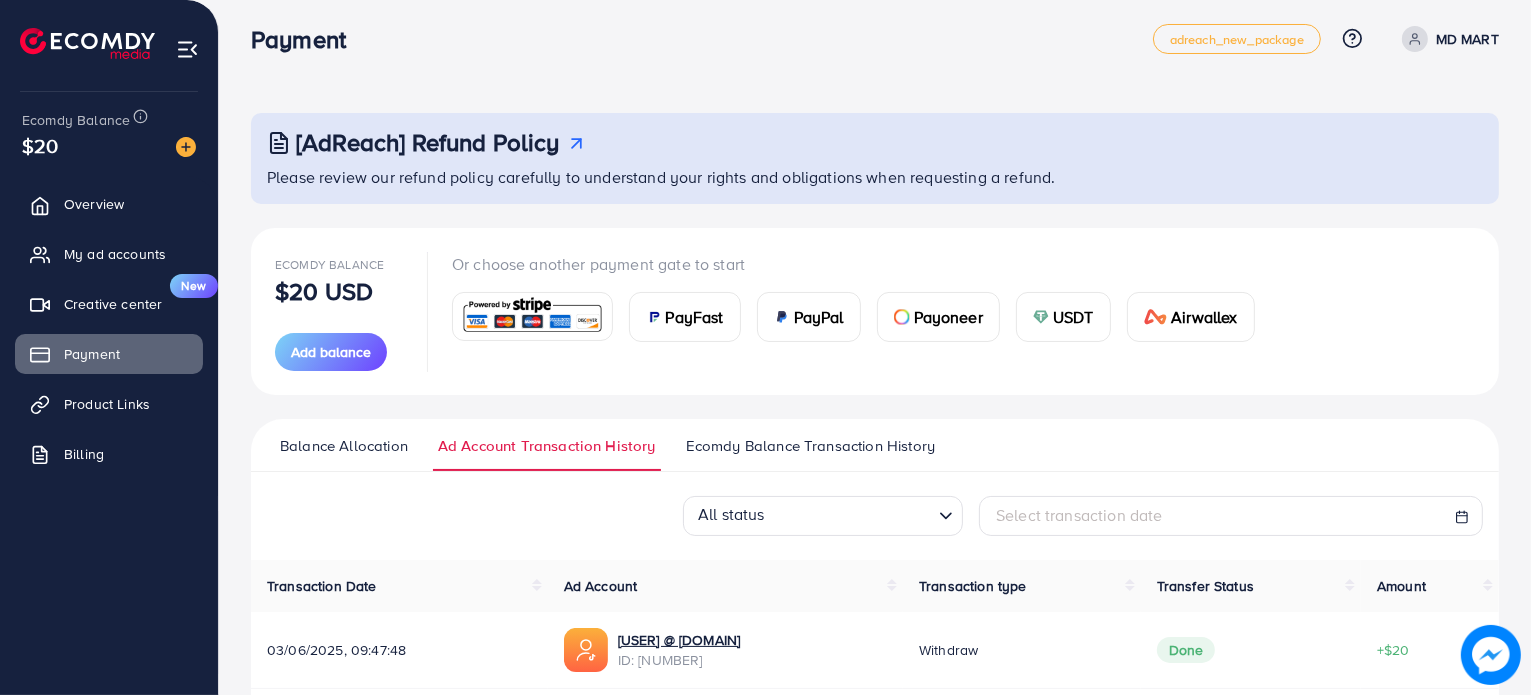 scroll, scrollTop: 9, scrollLeft: 0, axis: vertical 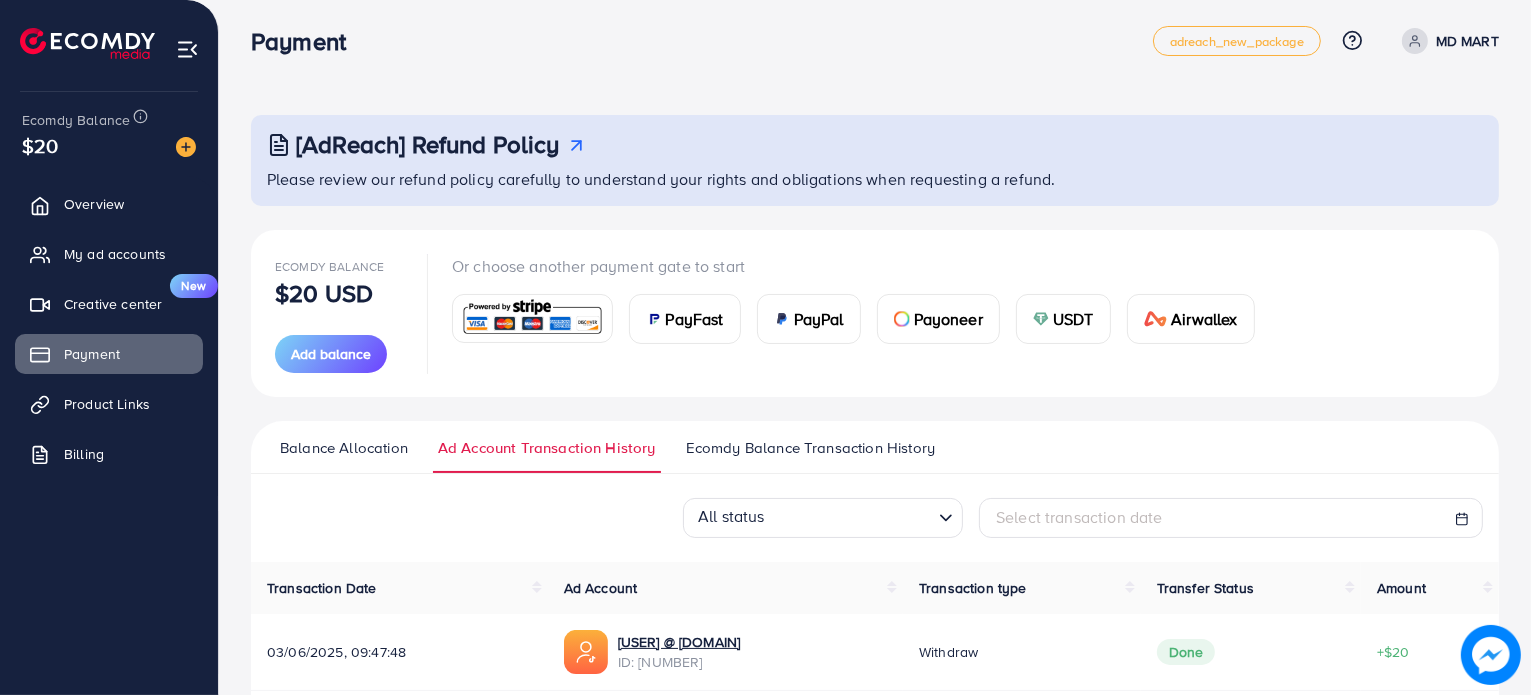 click on "Ecomdy Balance Transaction History" at bounding box center (810, 455) 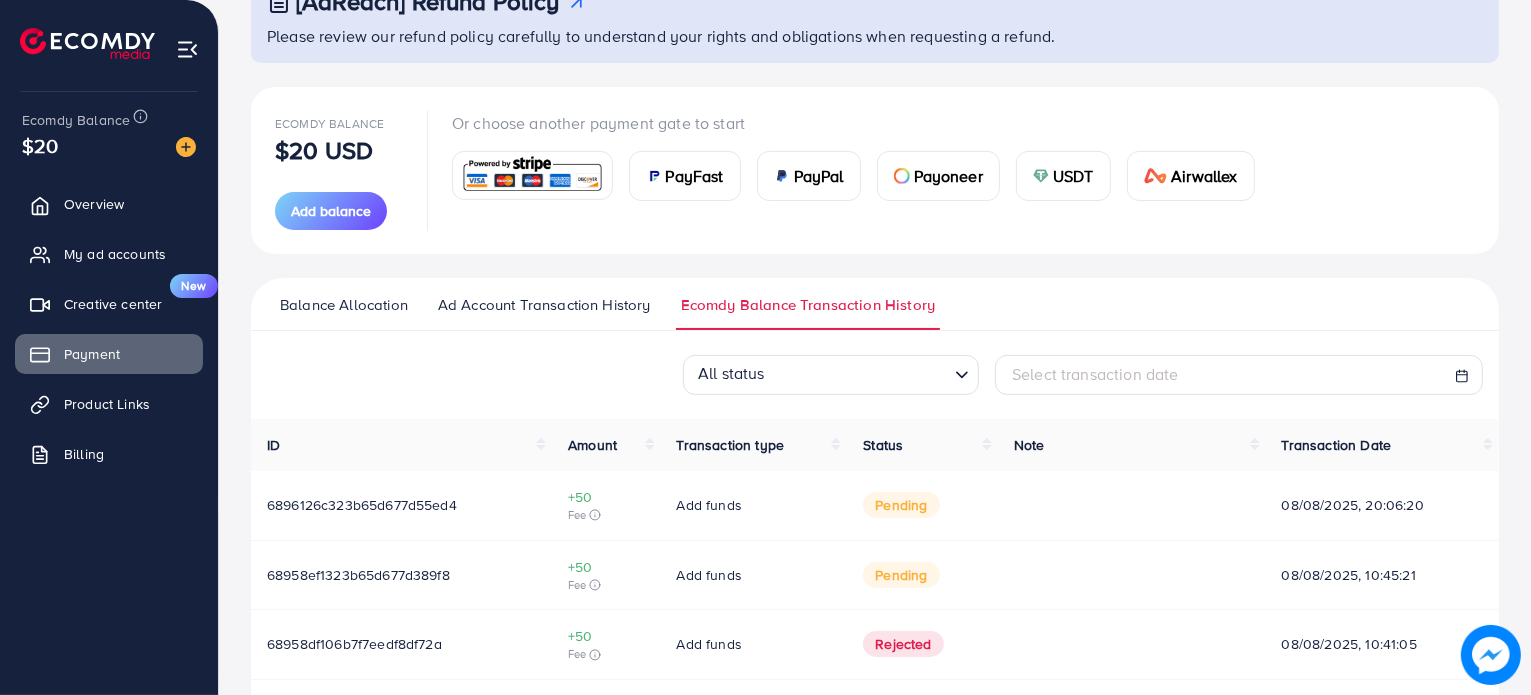 scroll, scrollTop: 152, scrollLeft: 0, axis: vertical 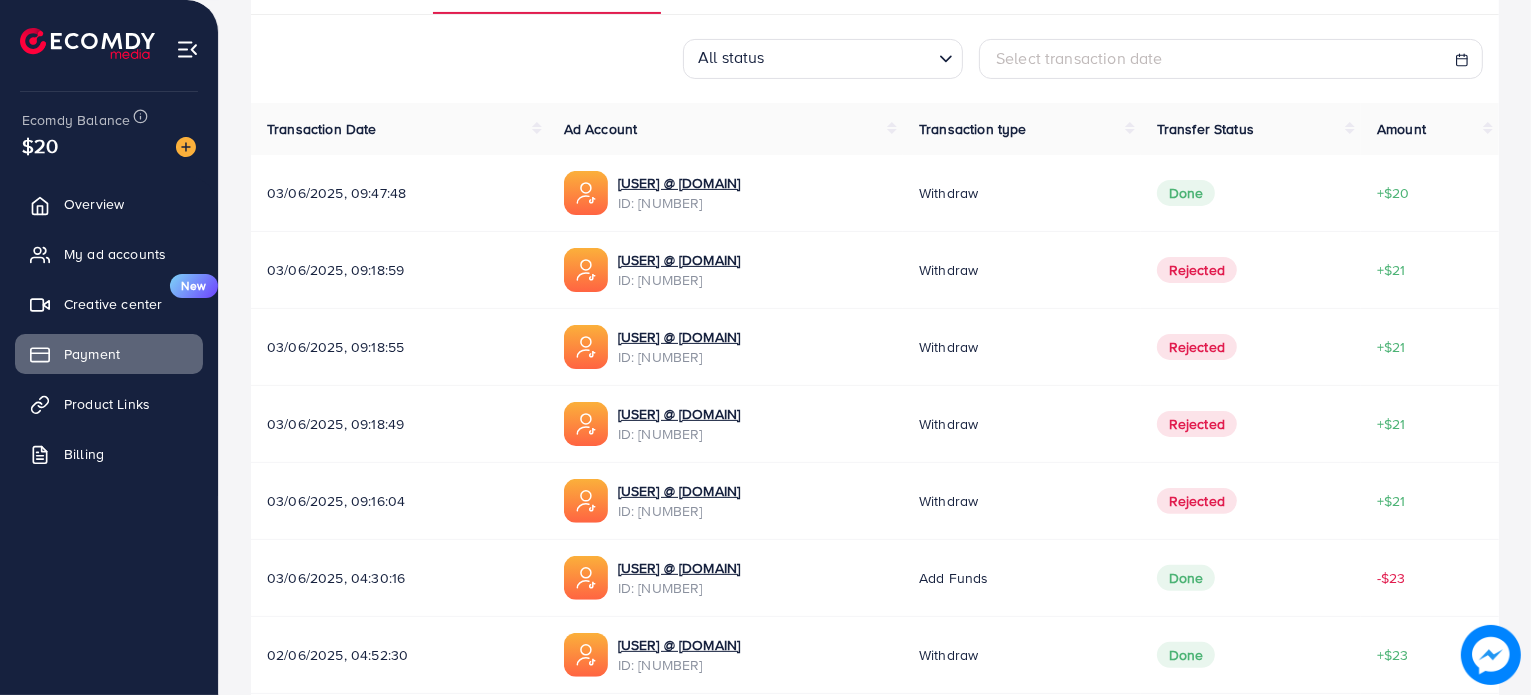 drag, startPoint x: 1036, startPoint y: 192, endPoint x: 1128, endPoint y: 196, distance: 92.086914 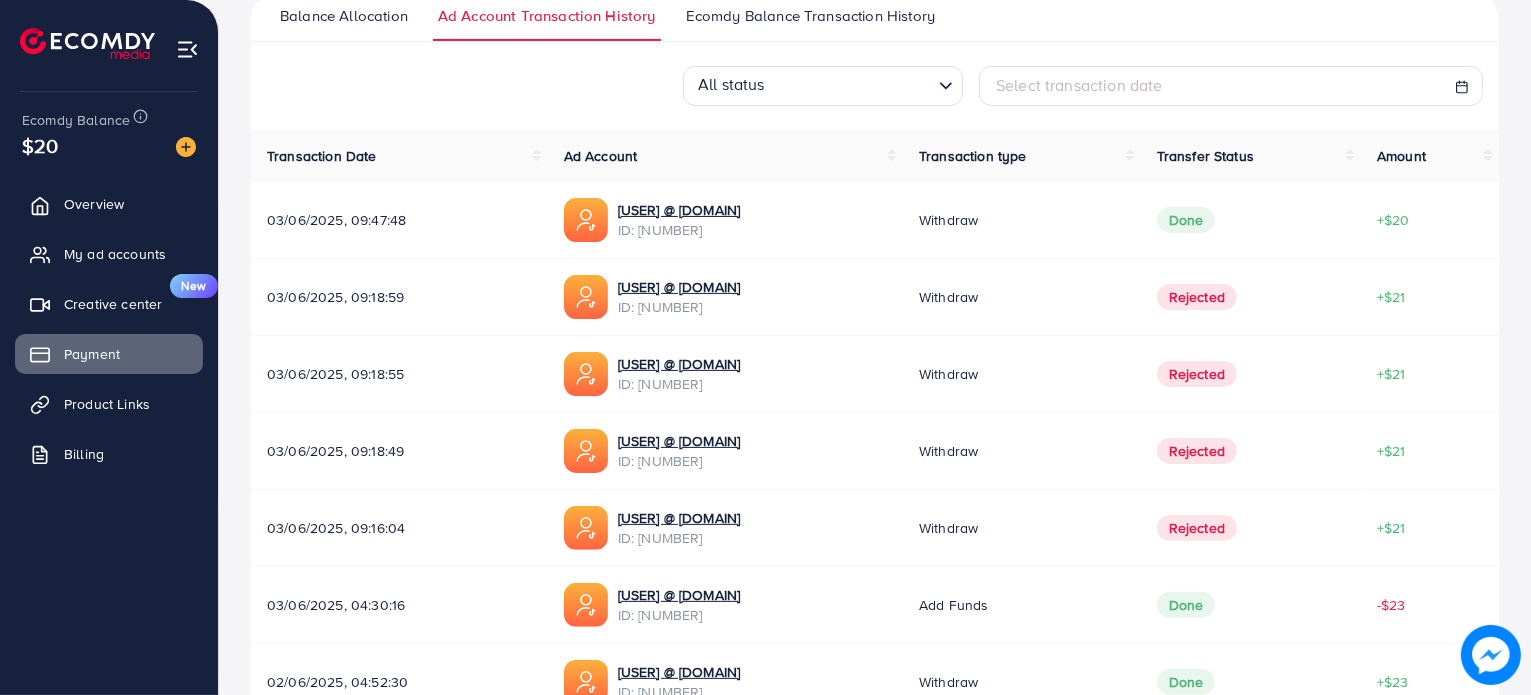 click on "Select transaction date" at bounding box center (1231, 85) 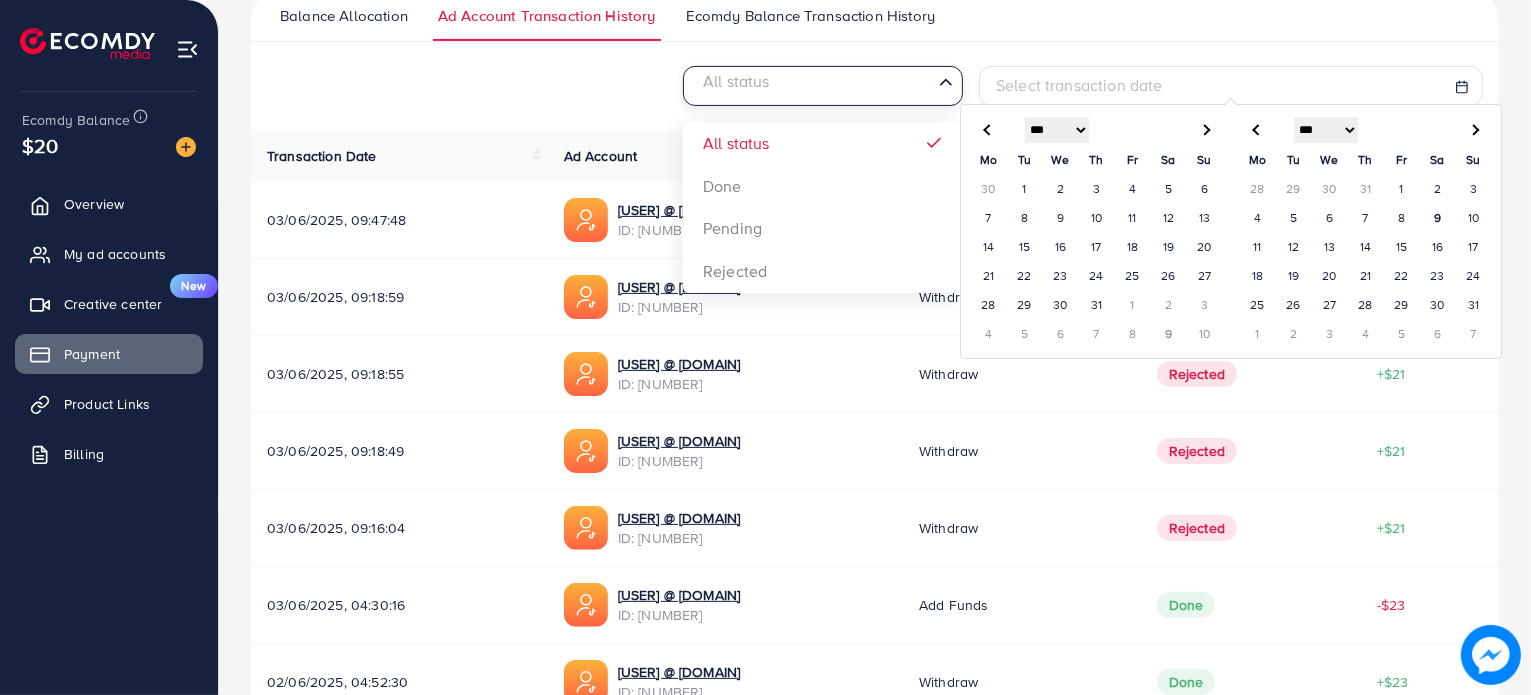 click 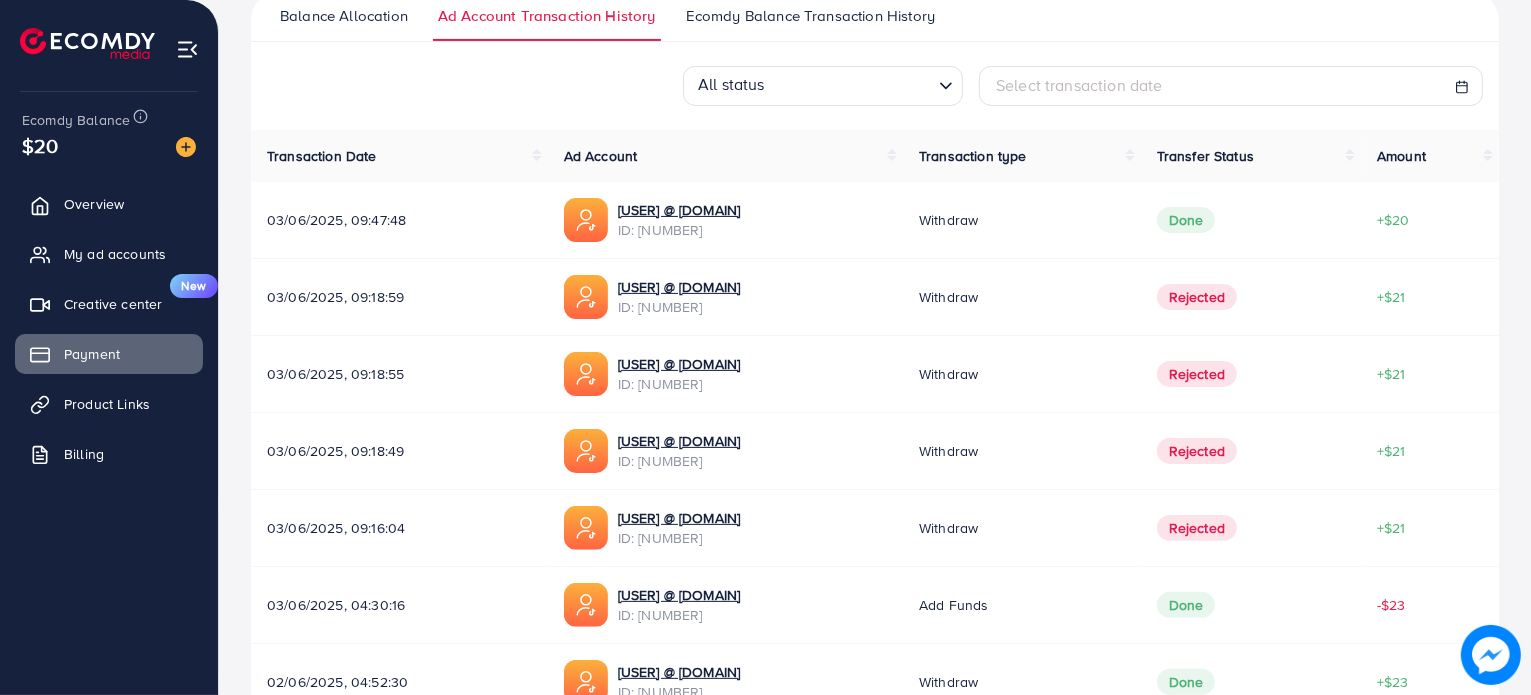 click on "All status
Loading...     Select transaction date" at bounding box center (875, 86) 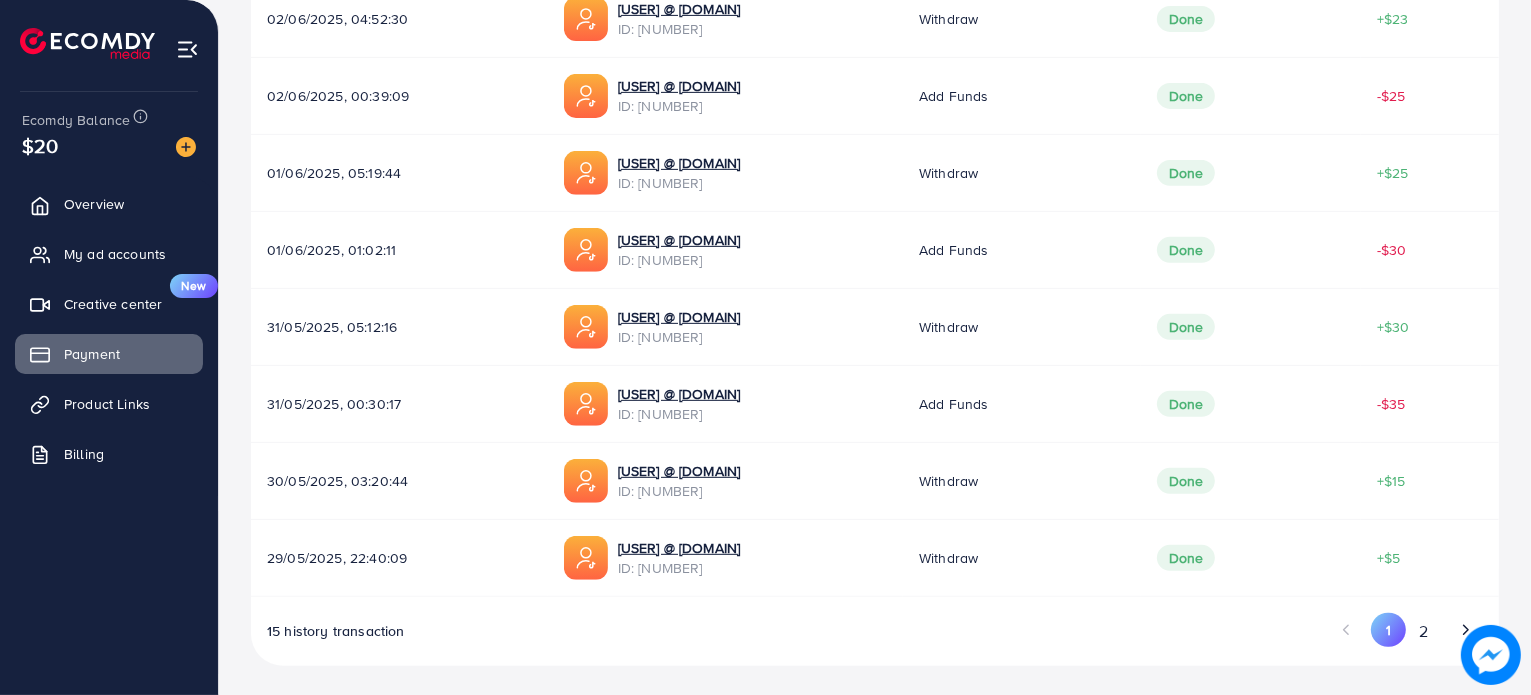 scroll, scrollTop: 0, scrollLeft: 0, axis: both 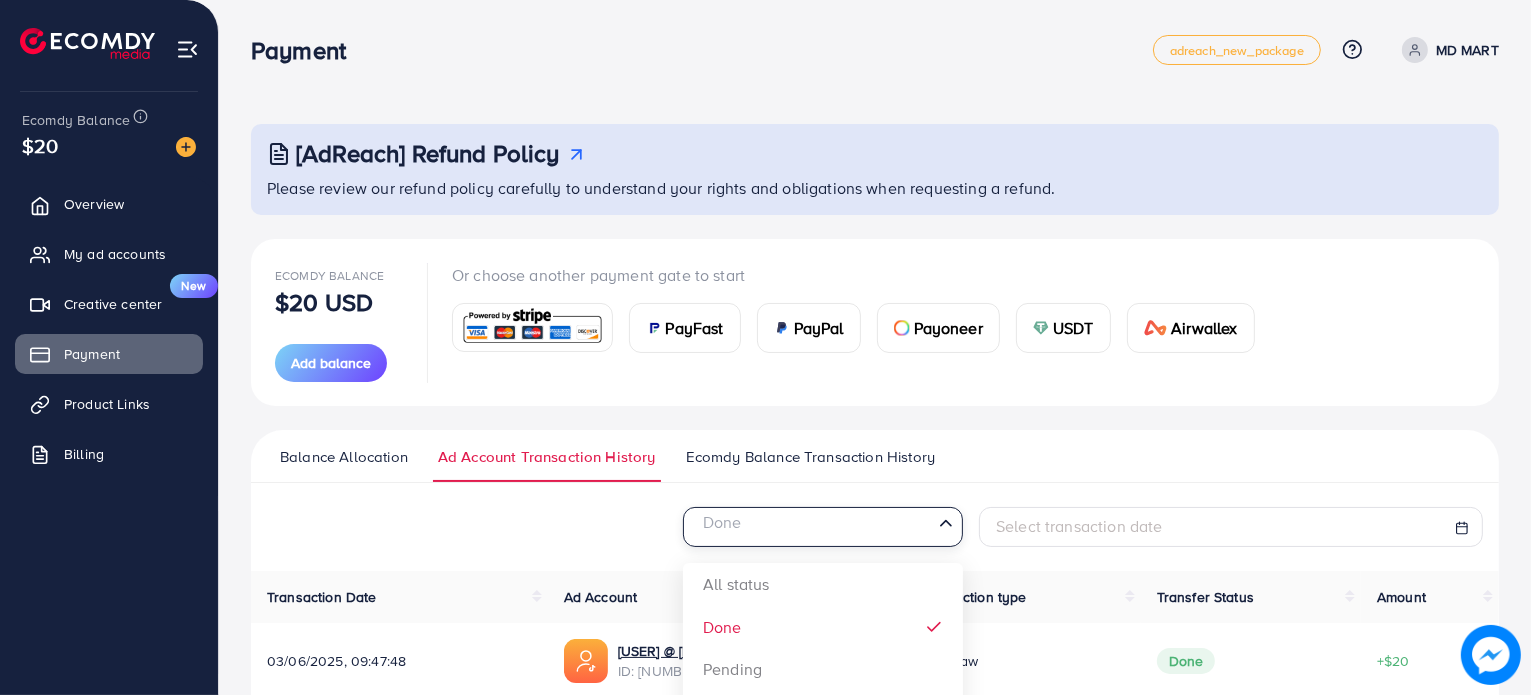 click 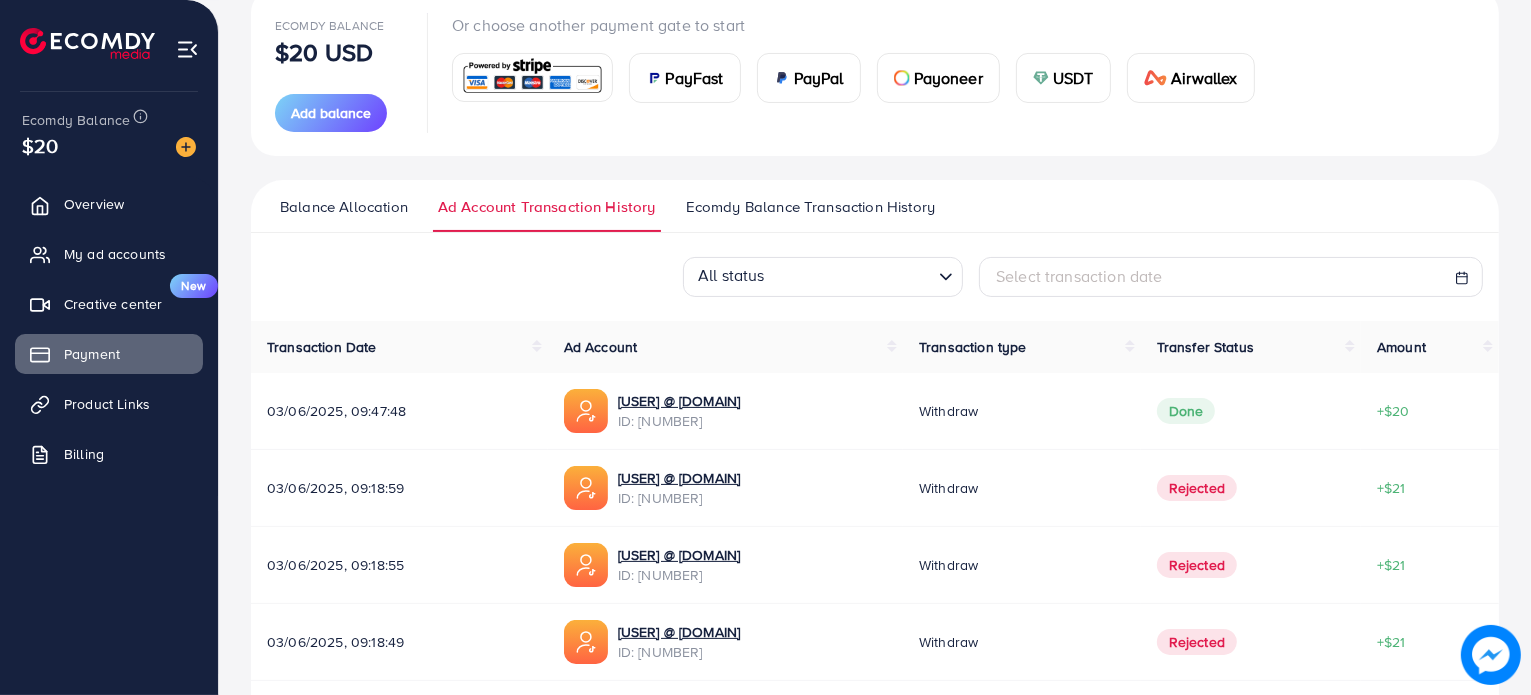 scroll, scrollTop: 252, scrollLeft: 0, axis: vertical 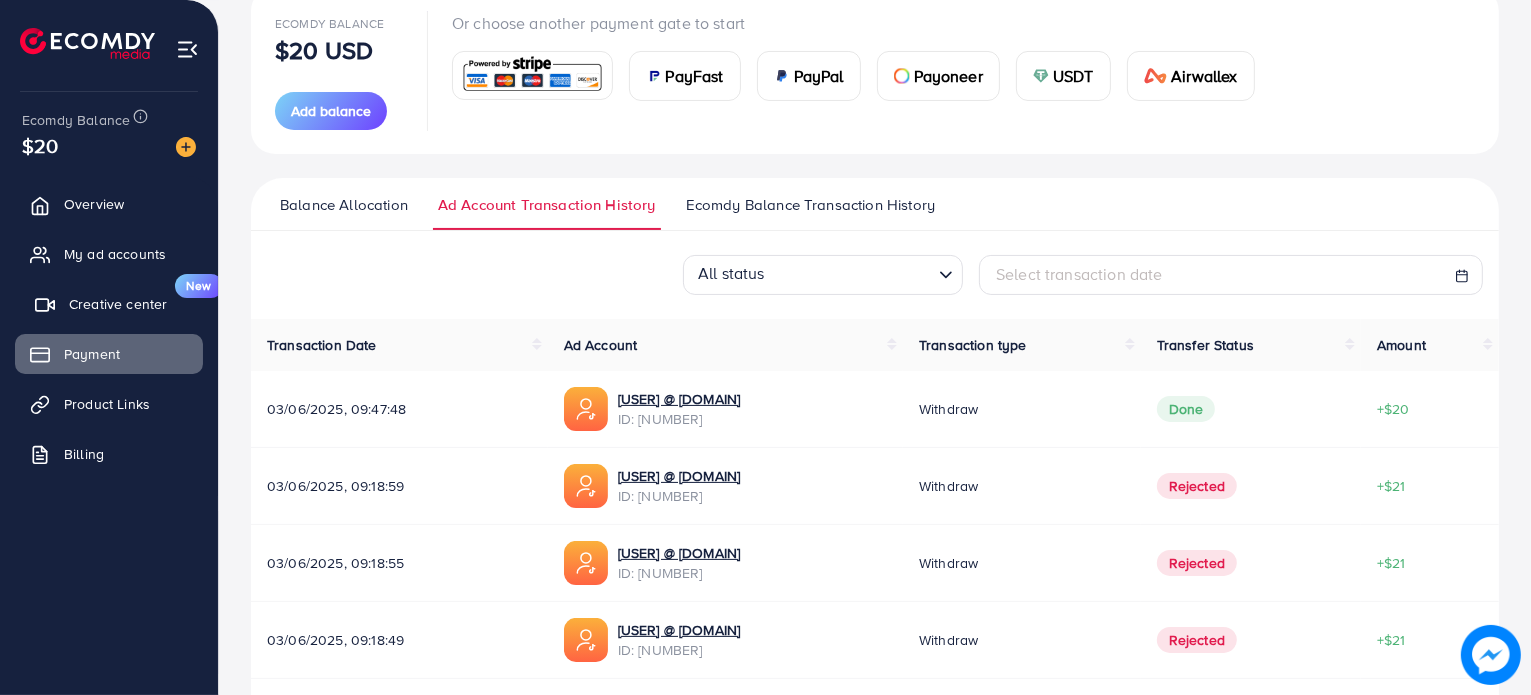 click on "Creative center" at bounding box center (118, 304) 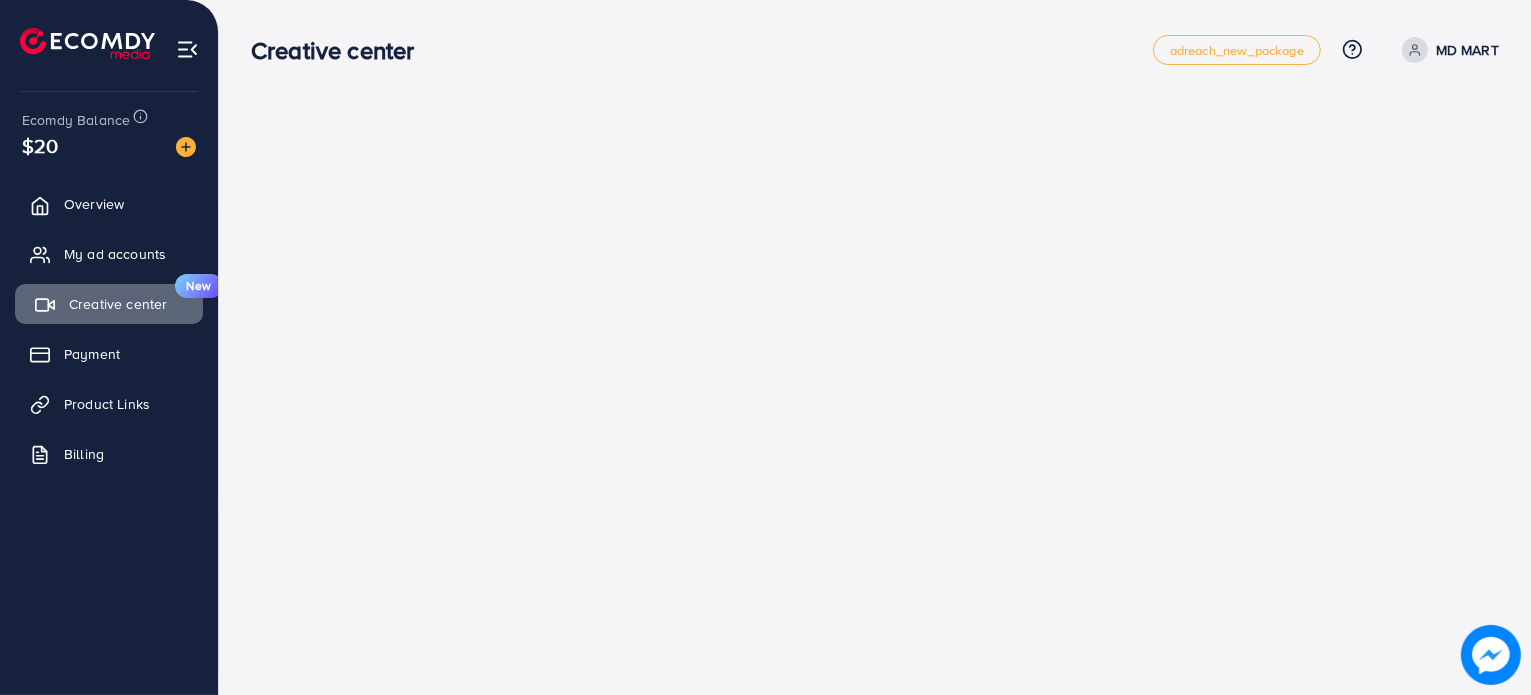 scroll, scrollTop: 0, scrollLeft: 0, axis: both 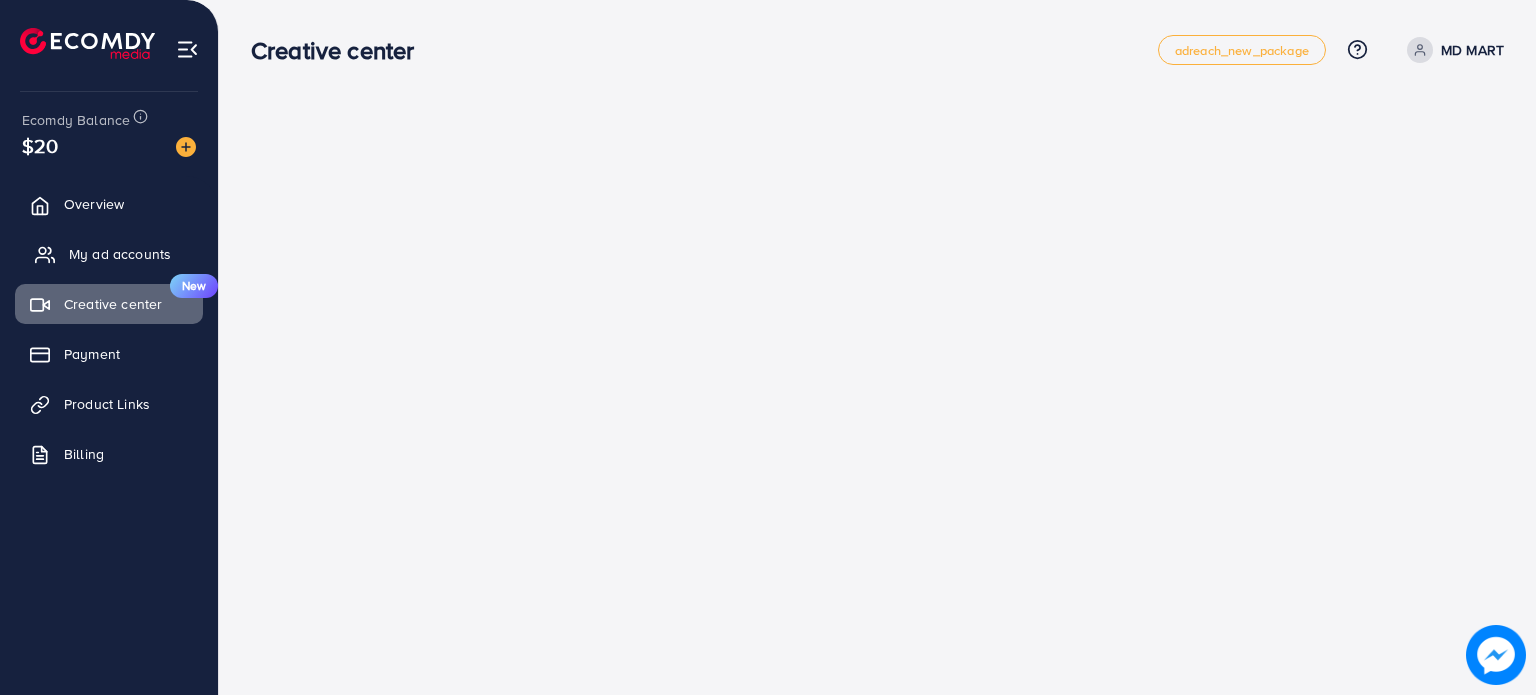 click on "My ad accounts" at bounding box center (109, 254) 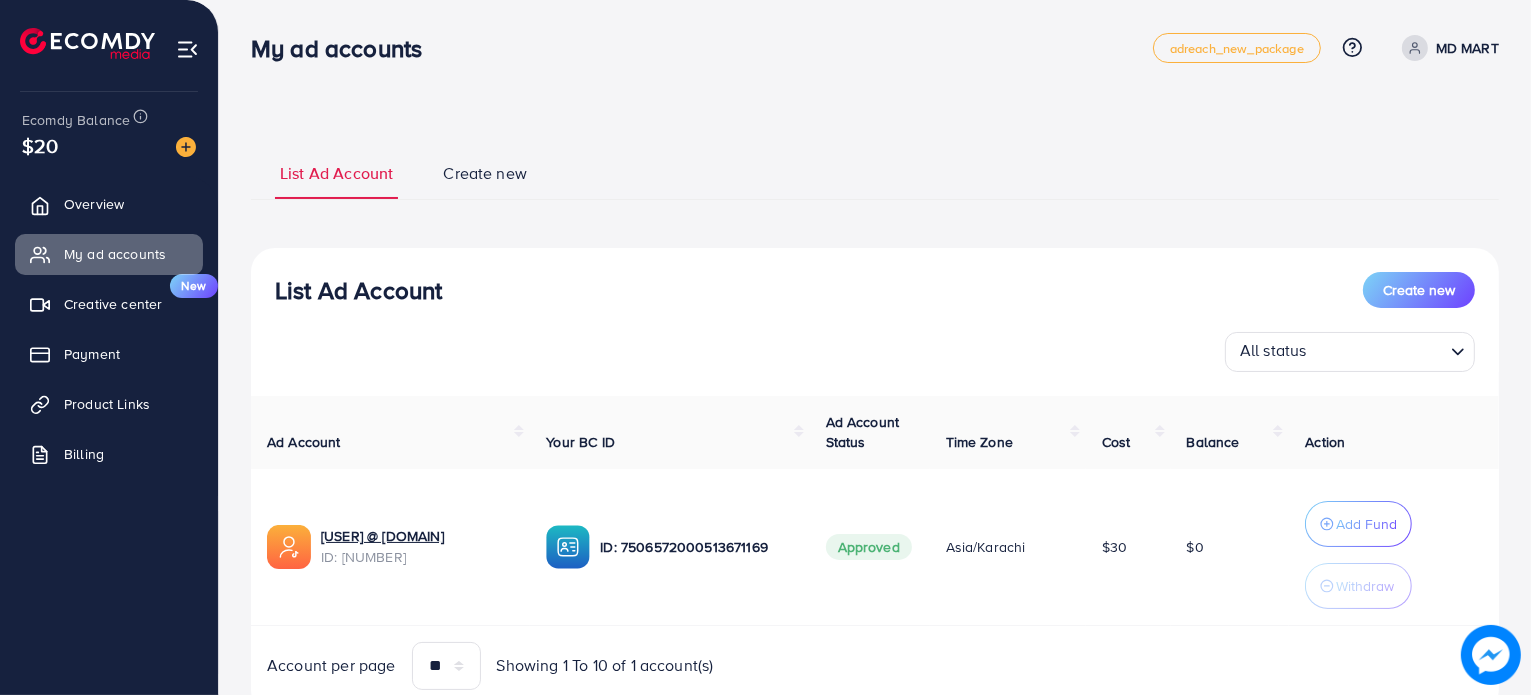 scroll, scrollTop: 6, scrollLeft: 0, axis: vertical 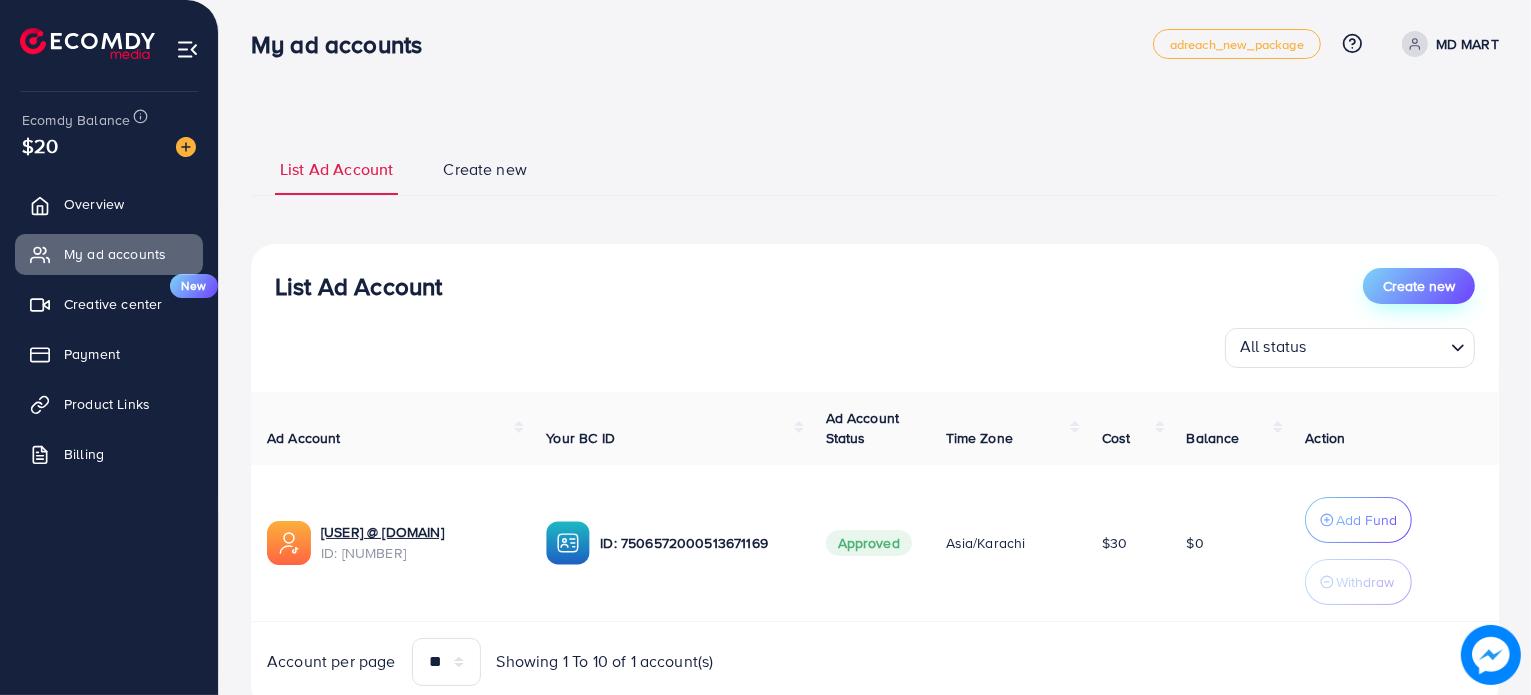 click on "Create new" at bounding box center [1419, 286] 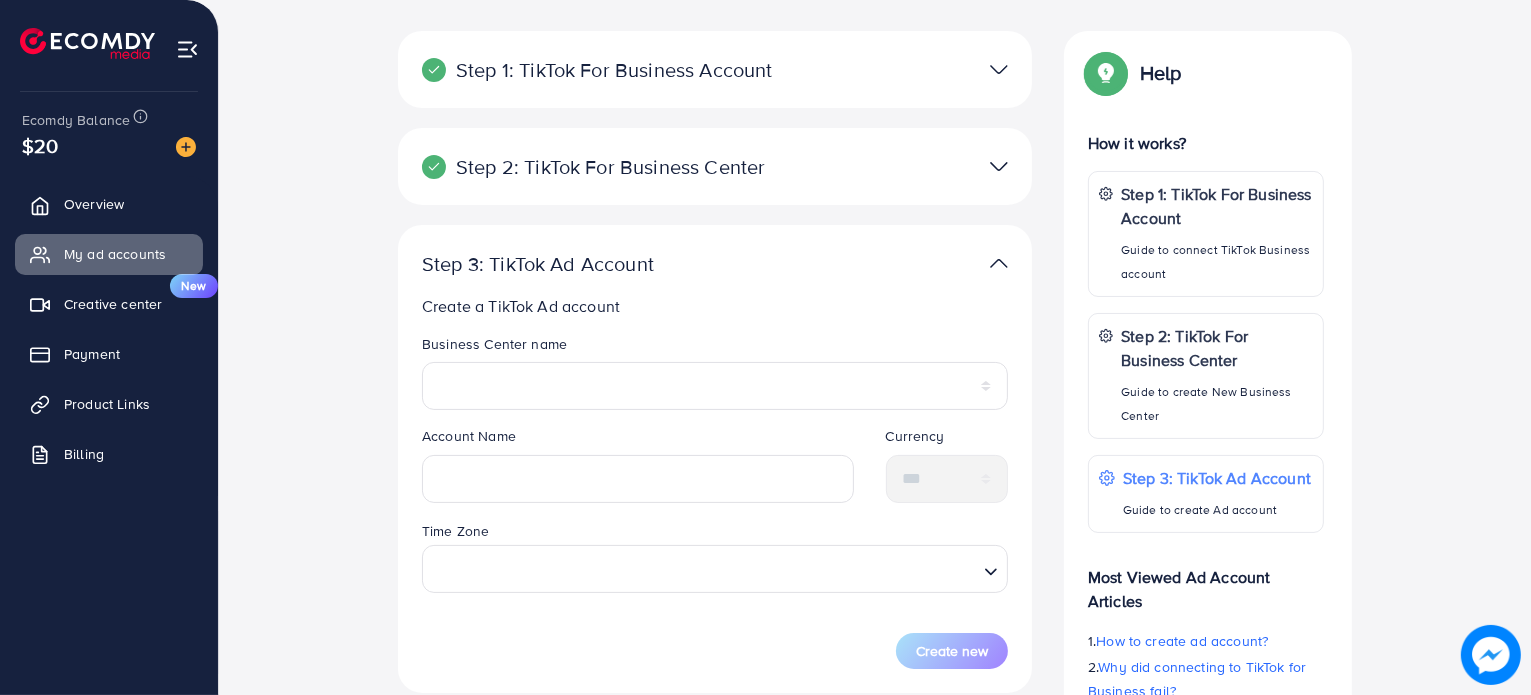 scroll, scrollTop: 0, scrollLeft: 0, axis: both 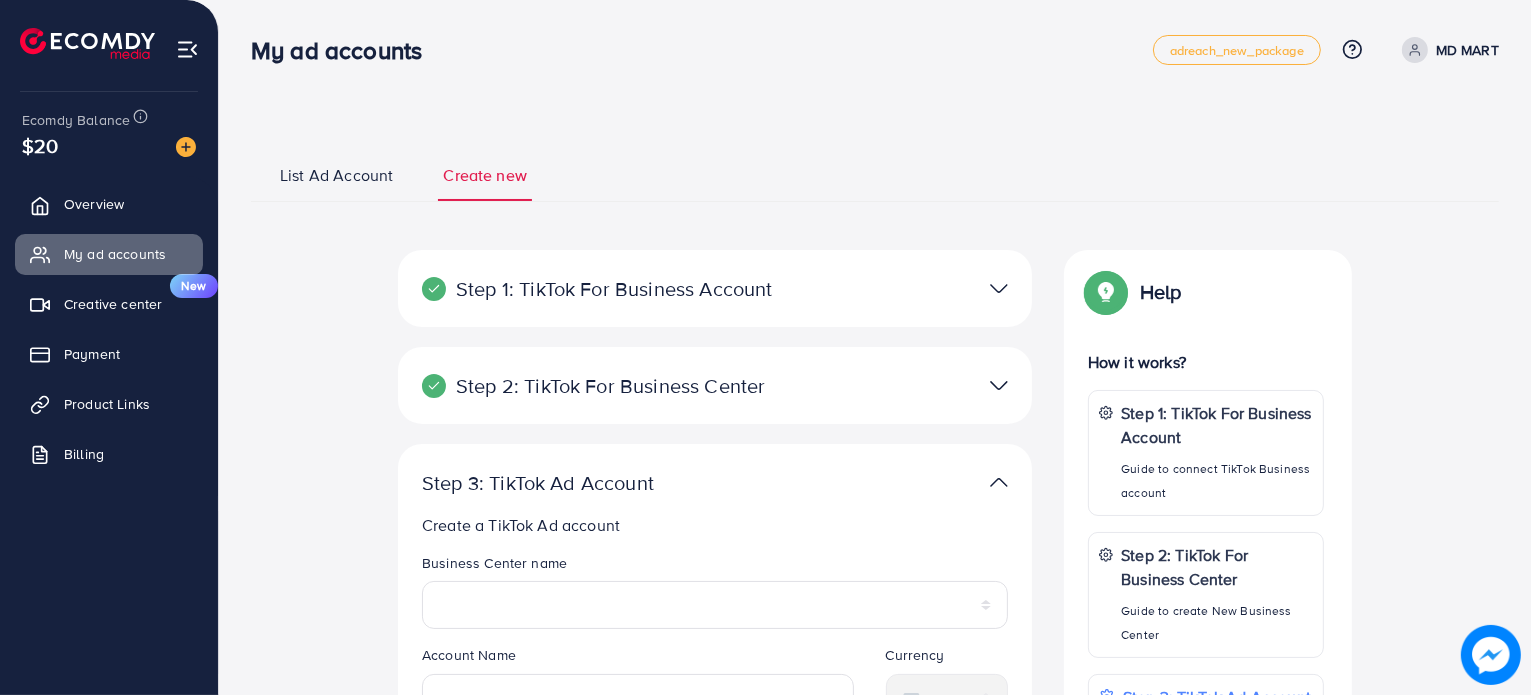 click on "List Ad Account" at bounding box center (336, 175) 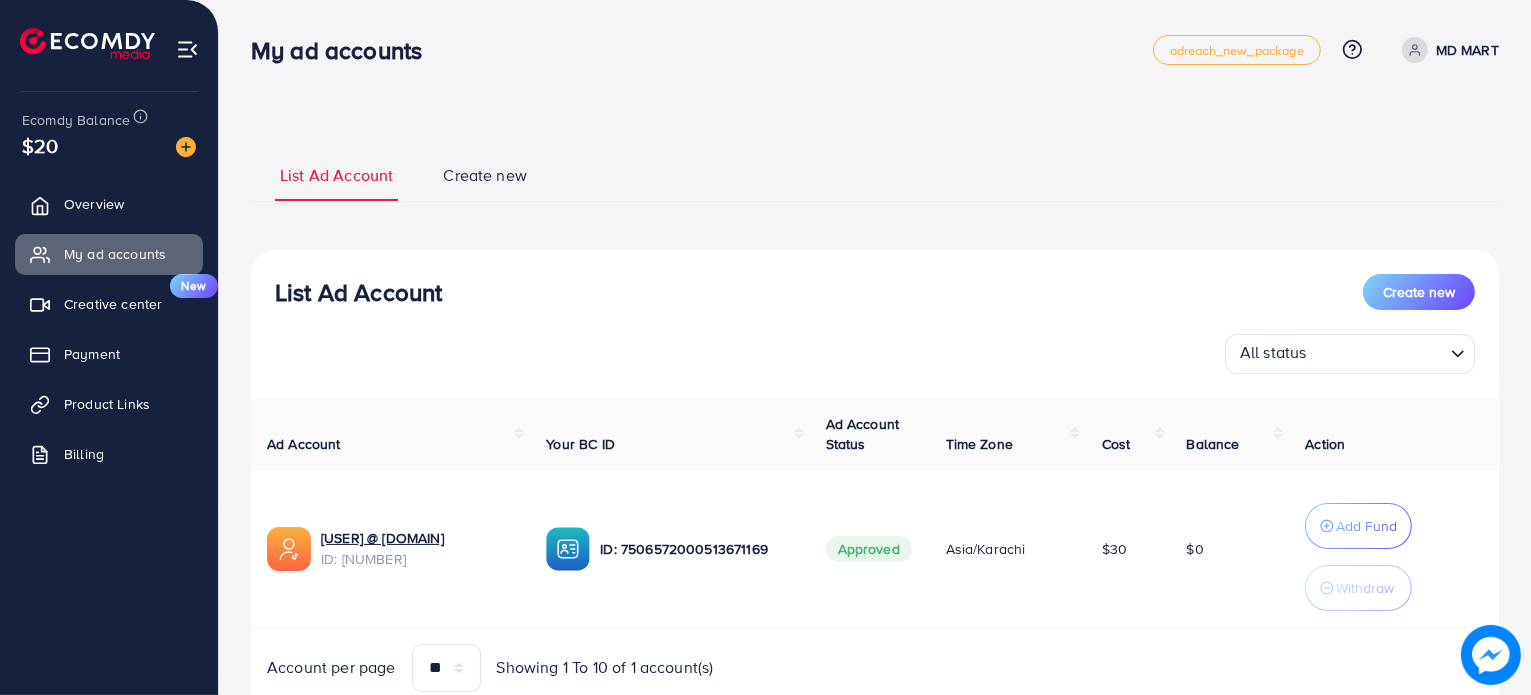 scroll, scrollTop: 75, scrollLeft: 0, axis: vertical 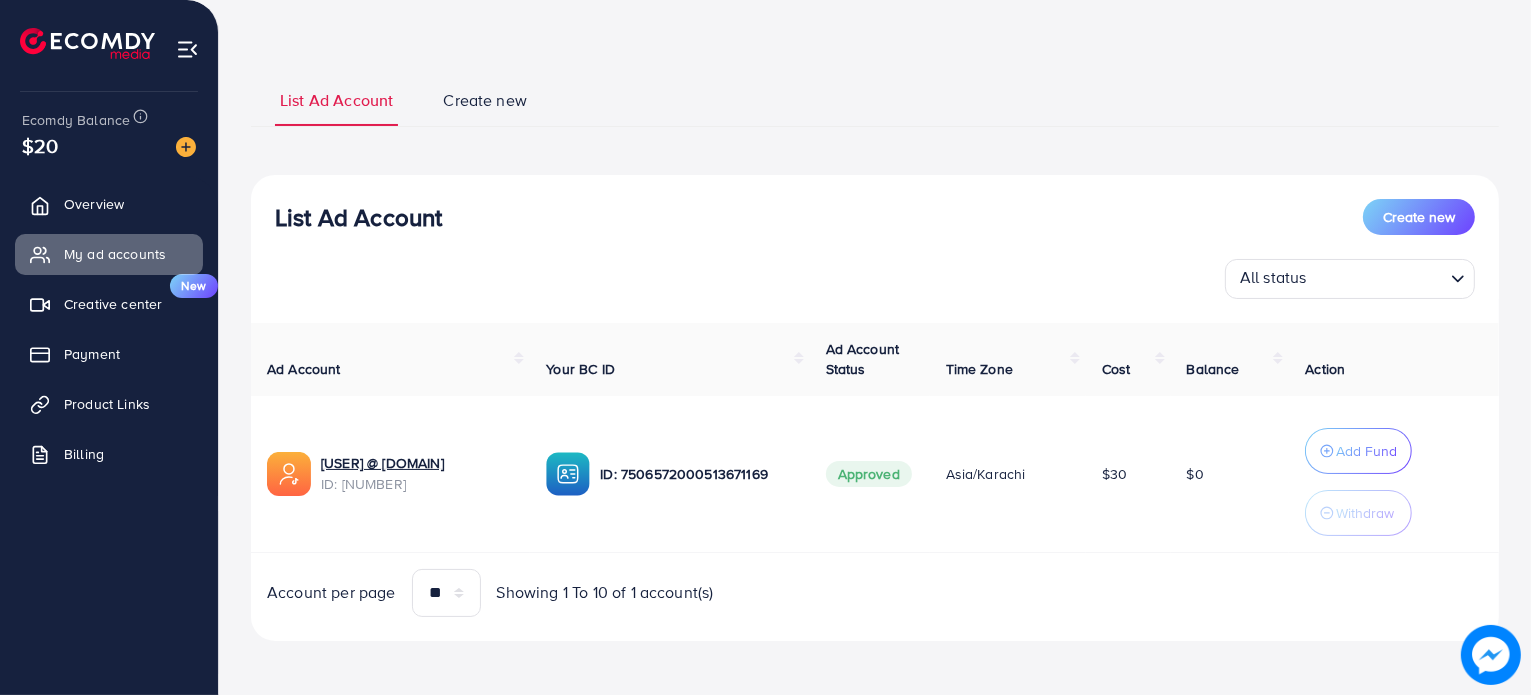 click on "Account per page  ** ** ** ***  Showing 1 To 10 of 1 account(s)" at bounding box center [563, 593] 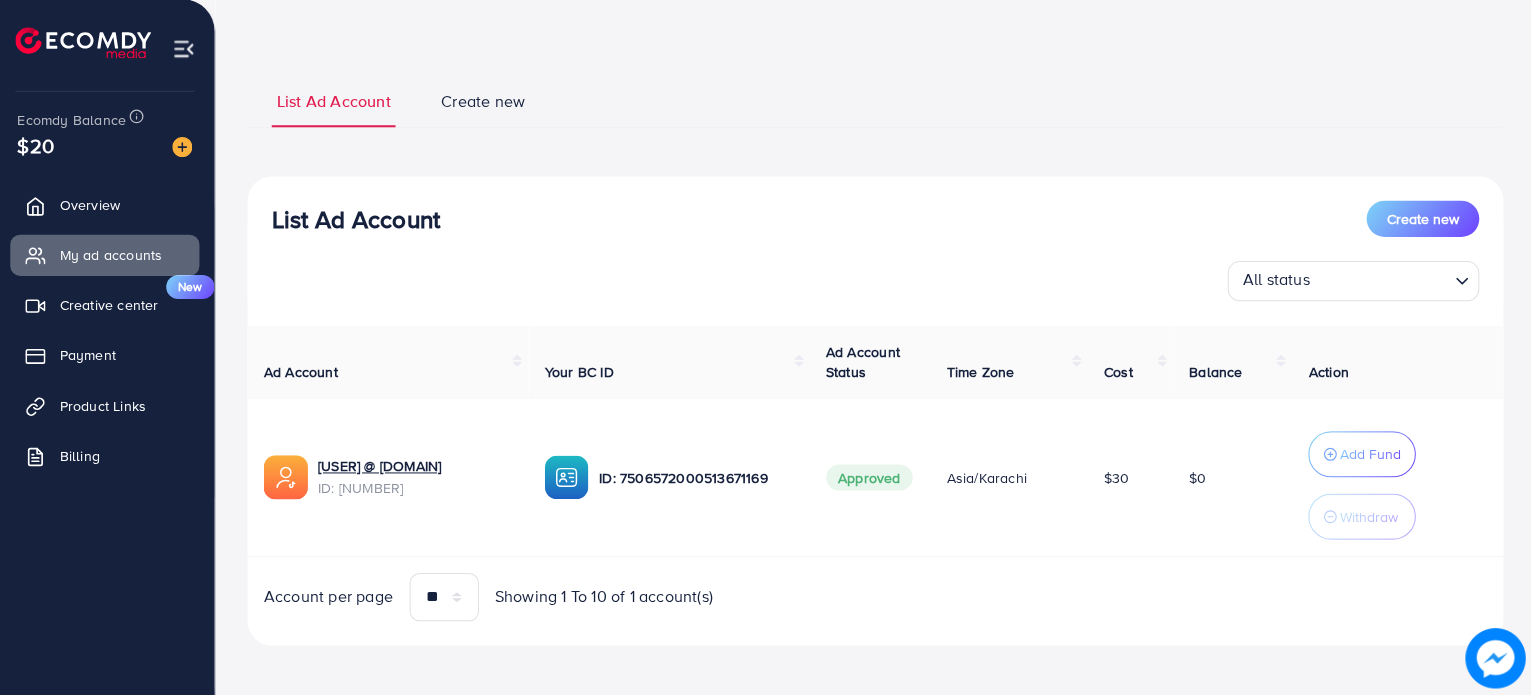 scroll, scrollTop: 74, scrollLeft: 0, axis: vertical 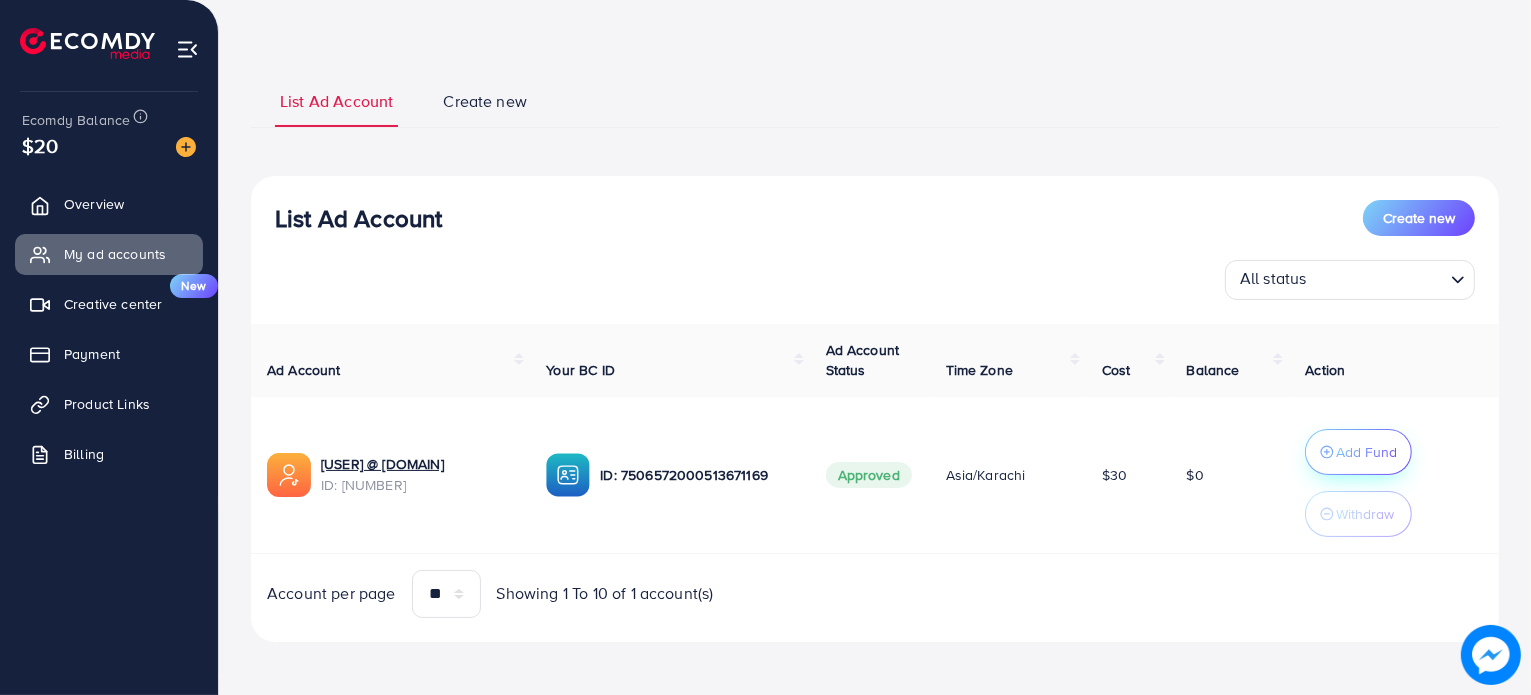 click on "Add Fund" at bounding box center (1358, 452) 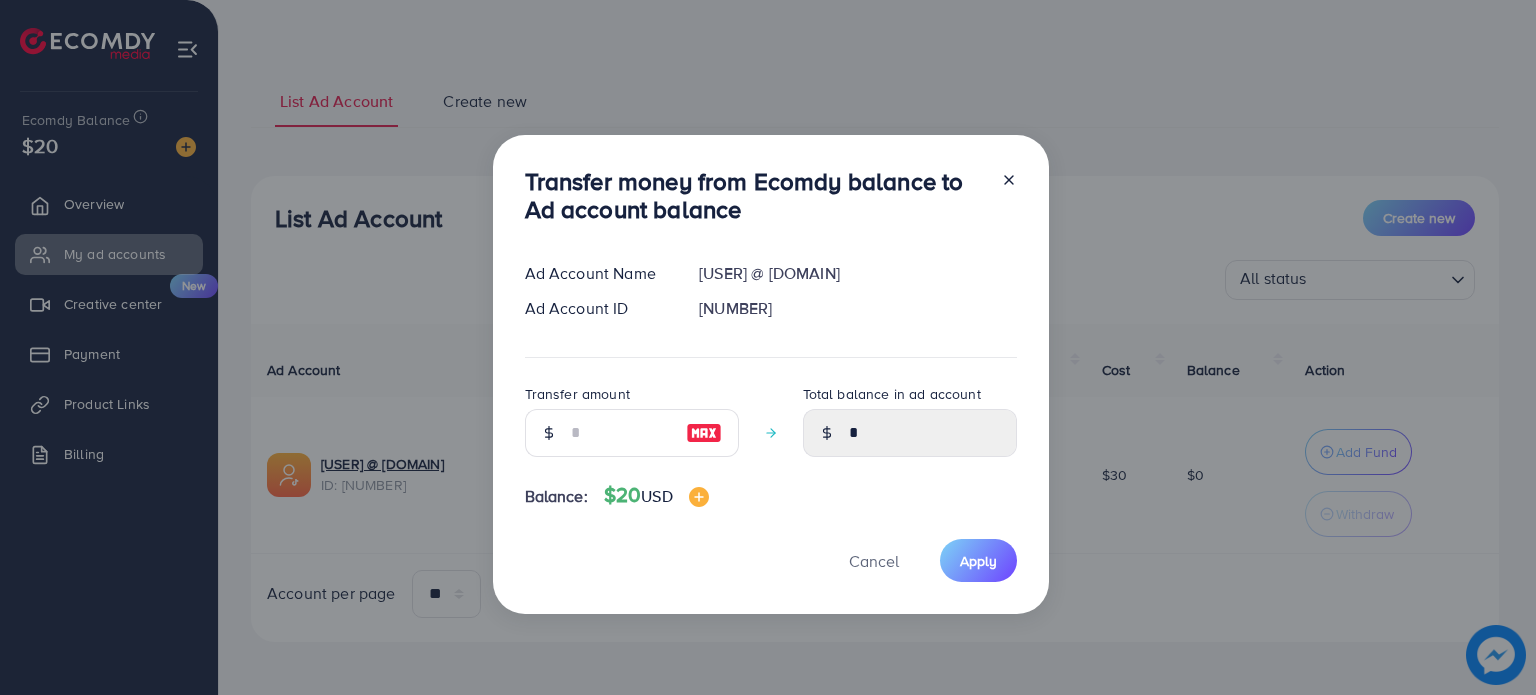 click 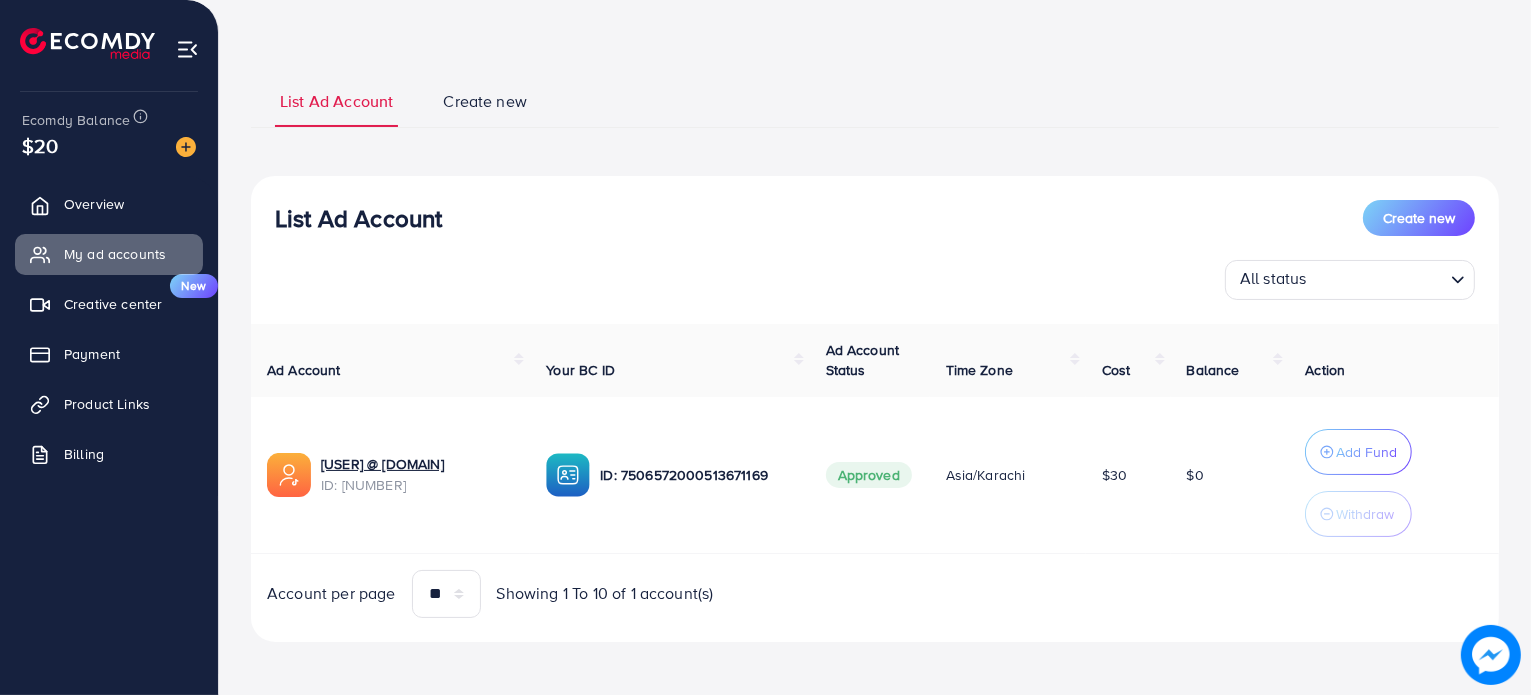 scroll, scrollTop: 75, scrollLeft: 0, axis: vertical 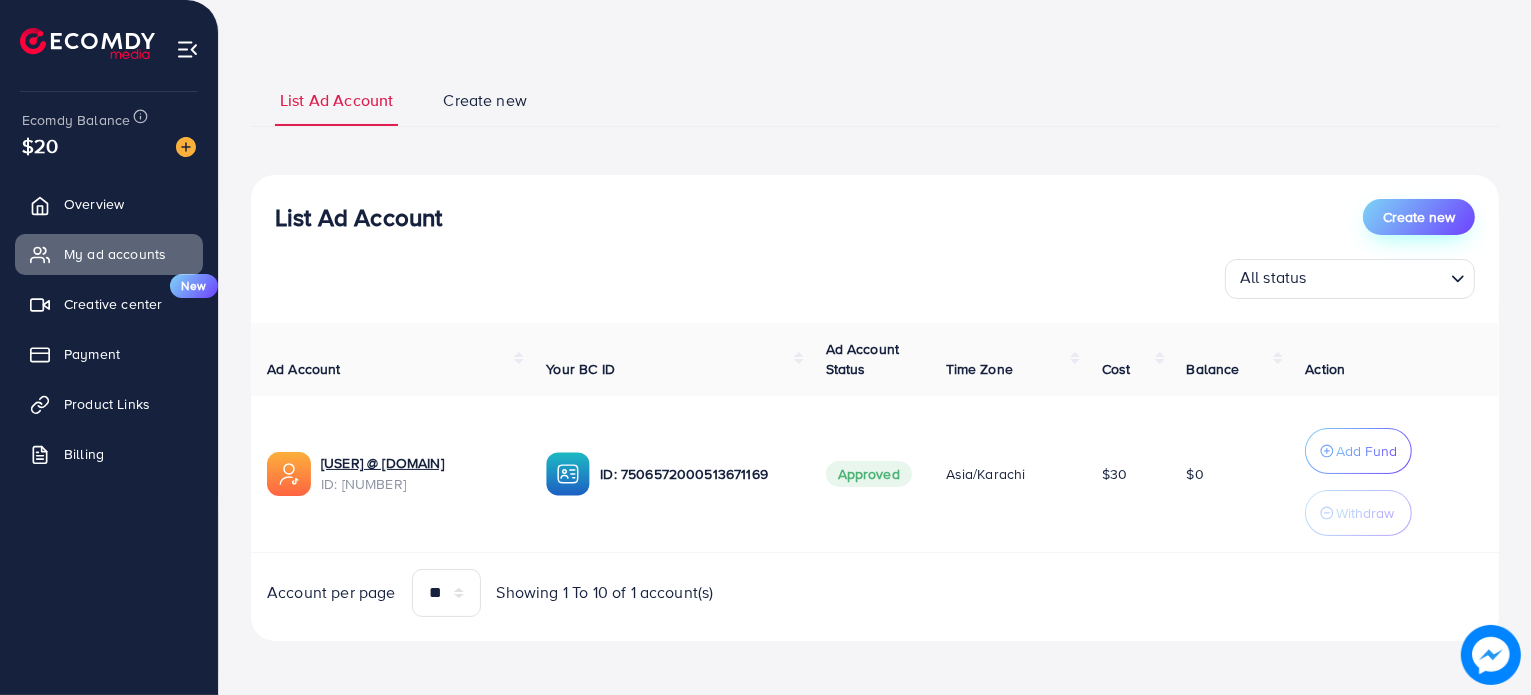 click on "Create new" at bounding box center [1419, 217] 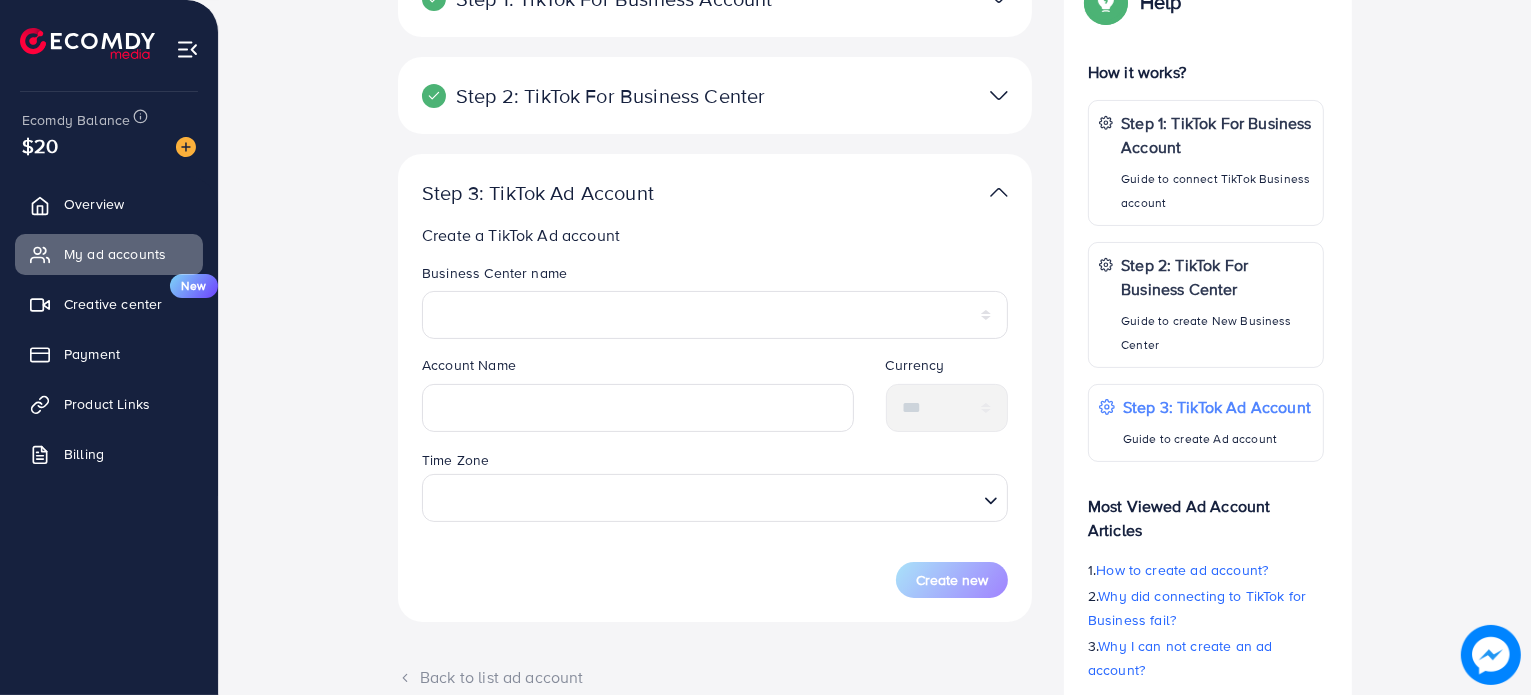 scroll, scrollTop: 434, scrollLeft: 0, axis: vertical 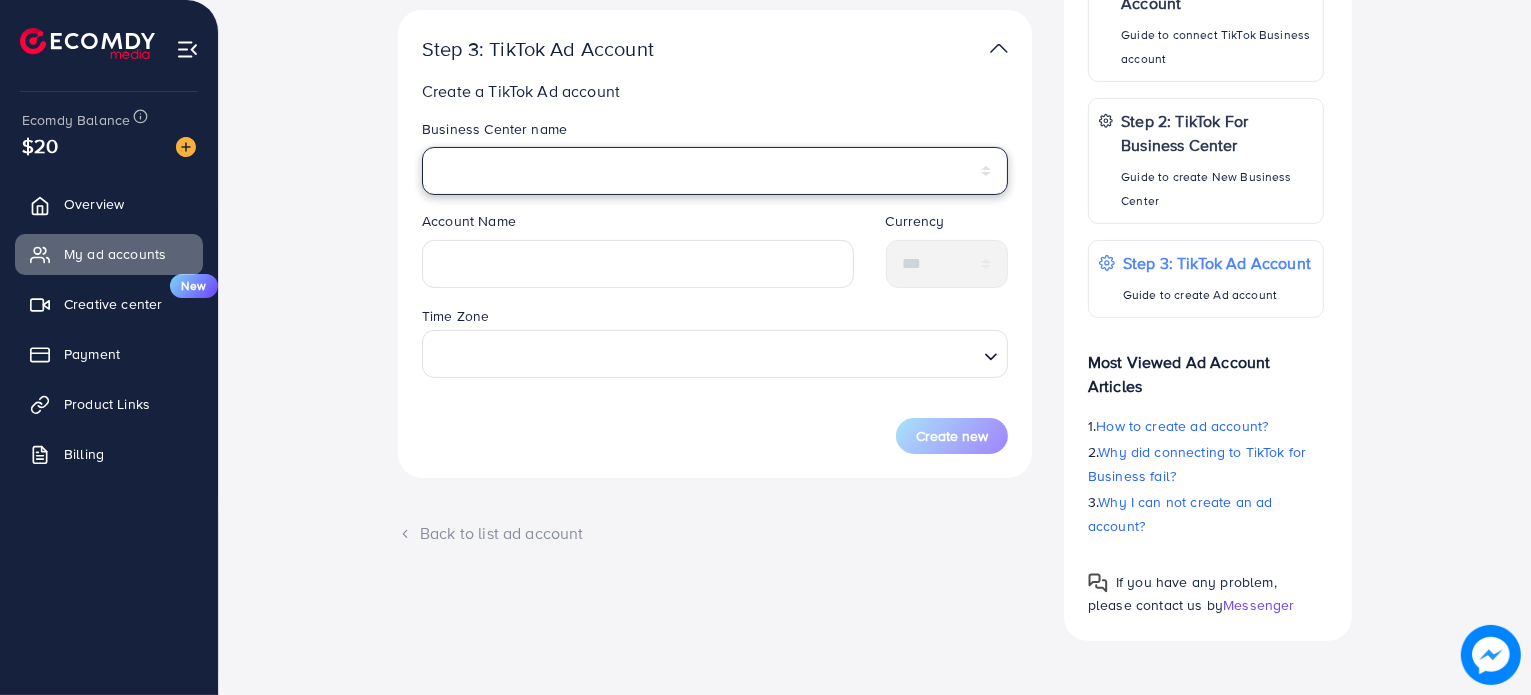 click on "**********" at bounding box center [715, 171] 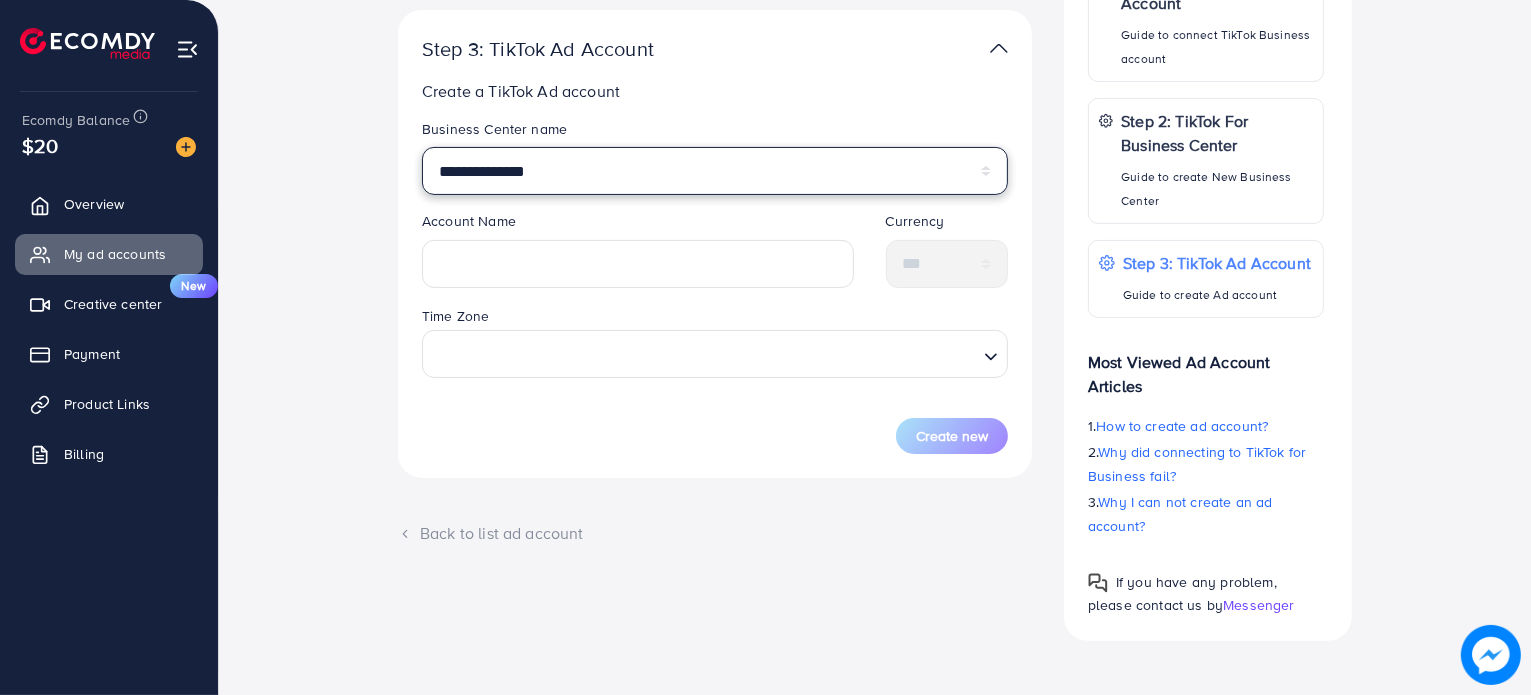 click on "**********" at bounding box center (715, 171) 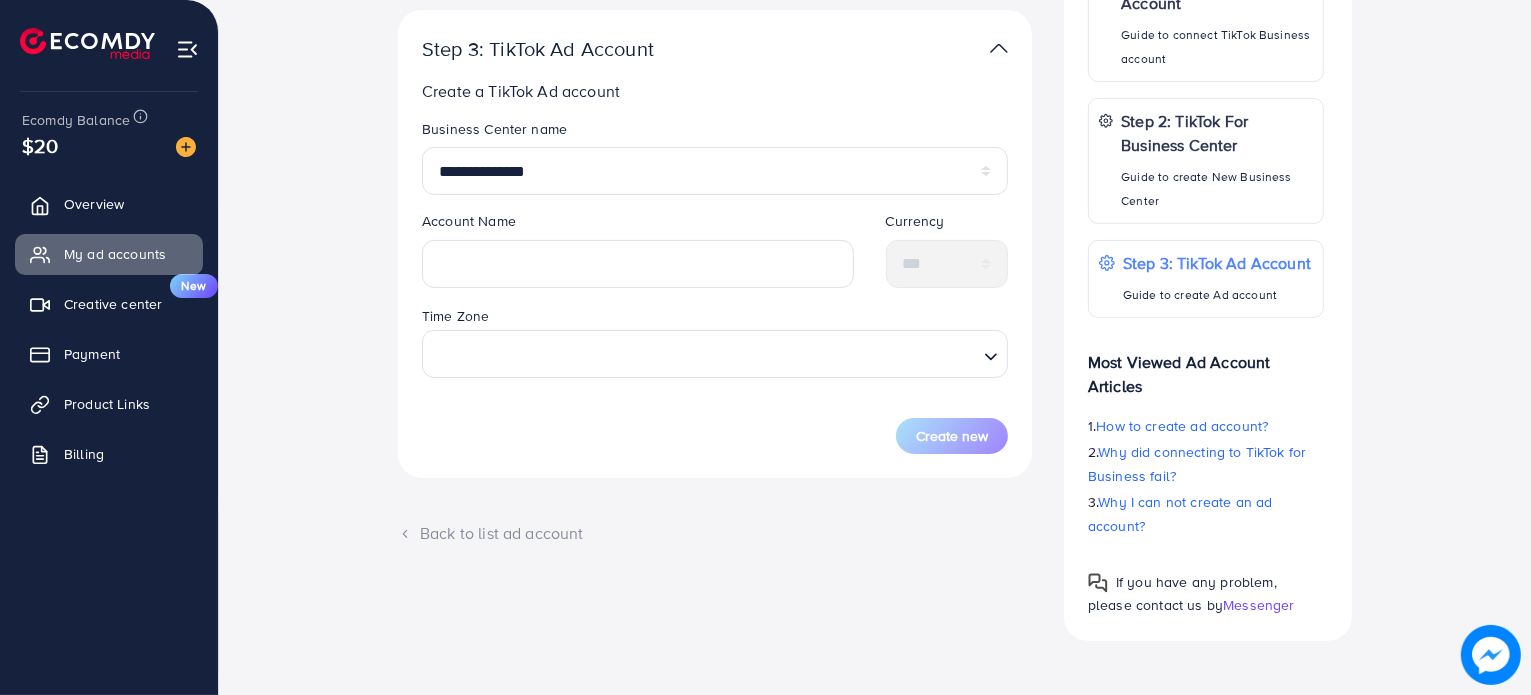 click on "Account Name" at bounding box center [638, 257] 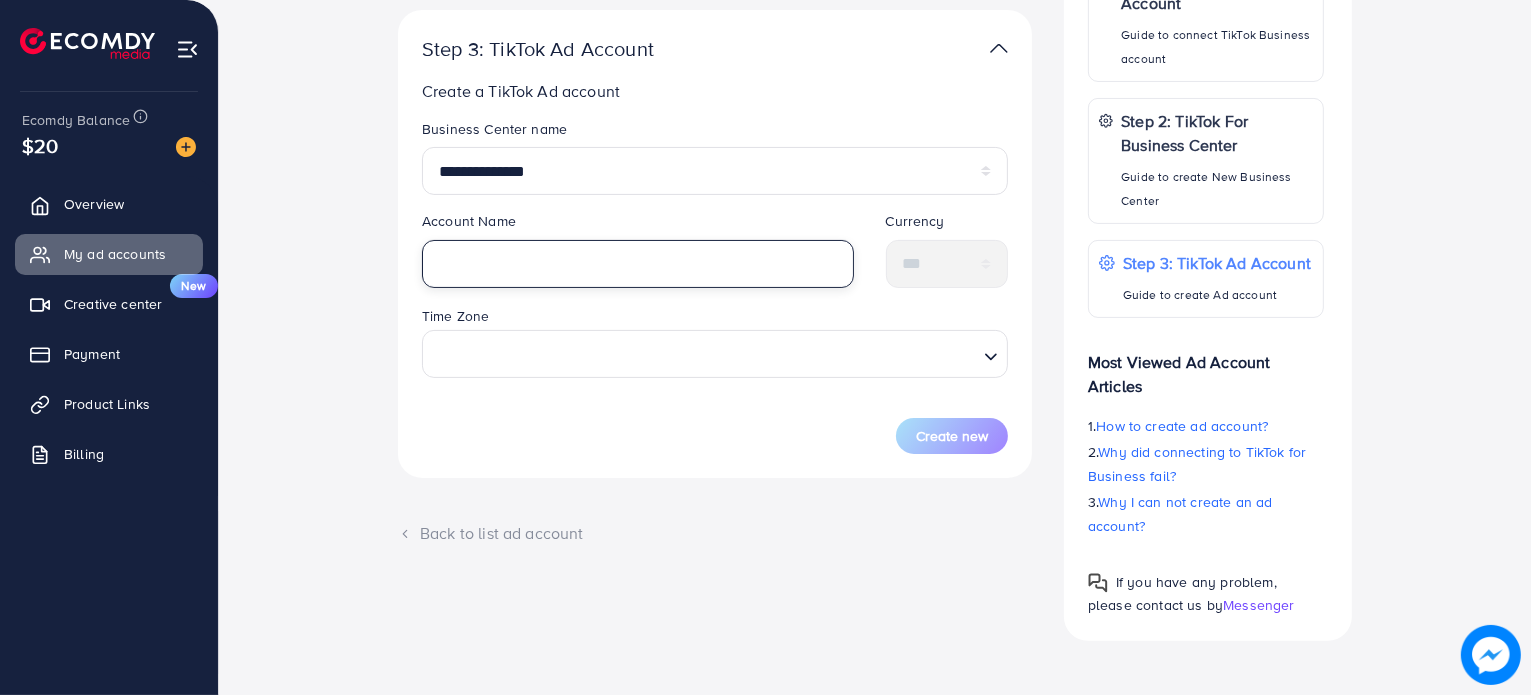 click at bounding box center [638, 264] 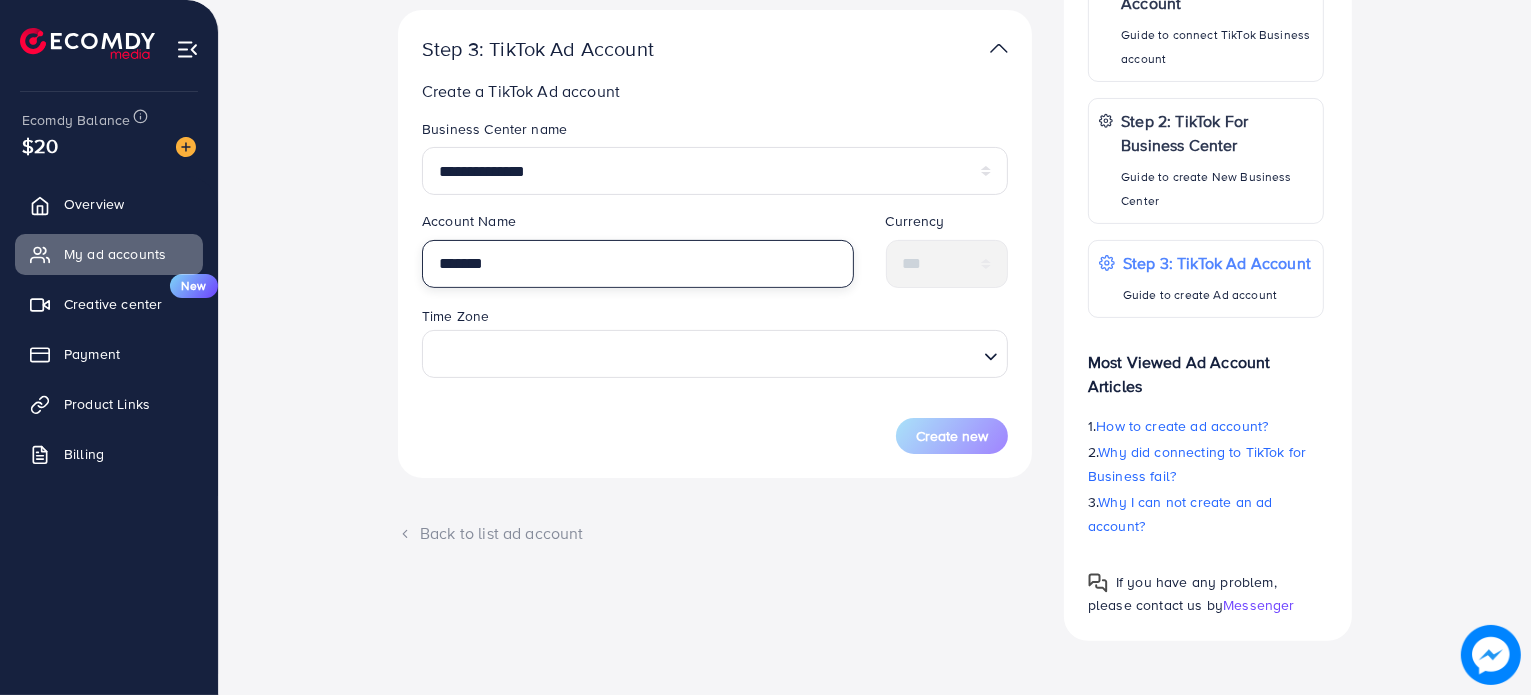 type on "*******" 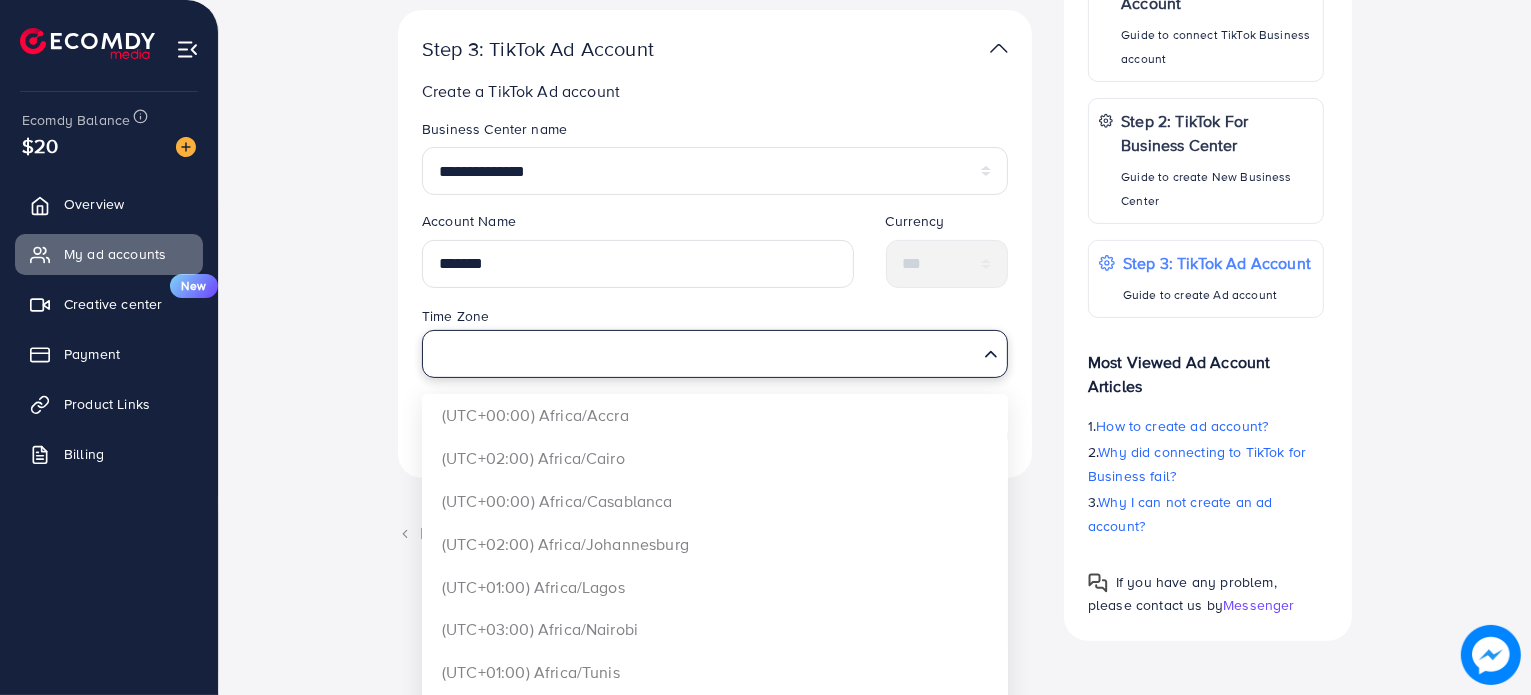 click at bounding box center (703, 354) 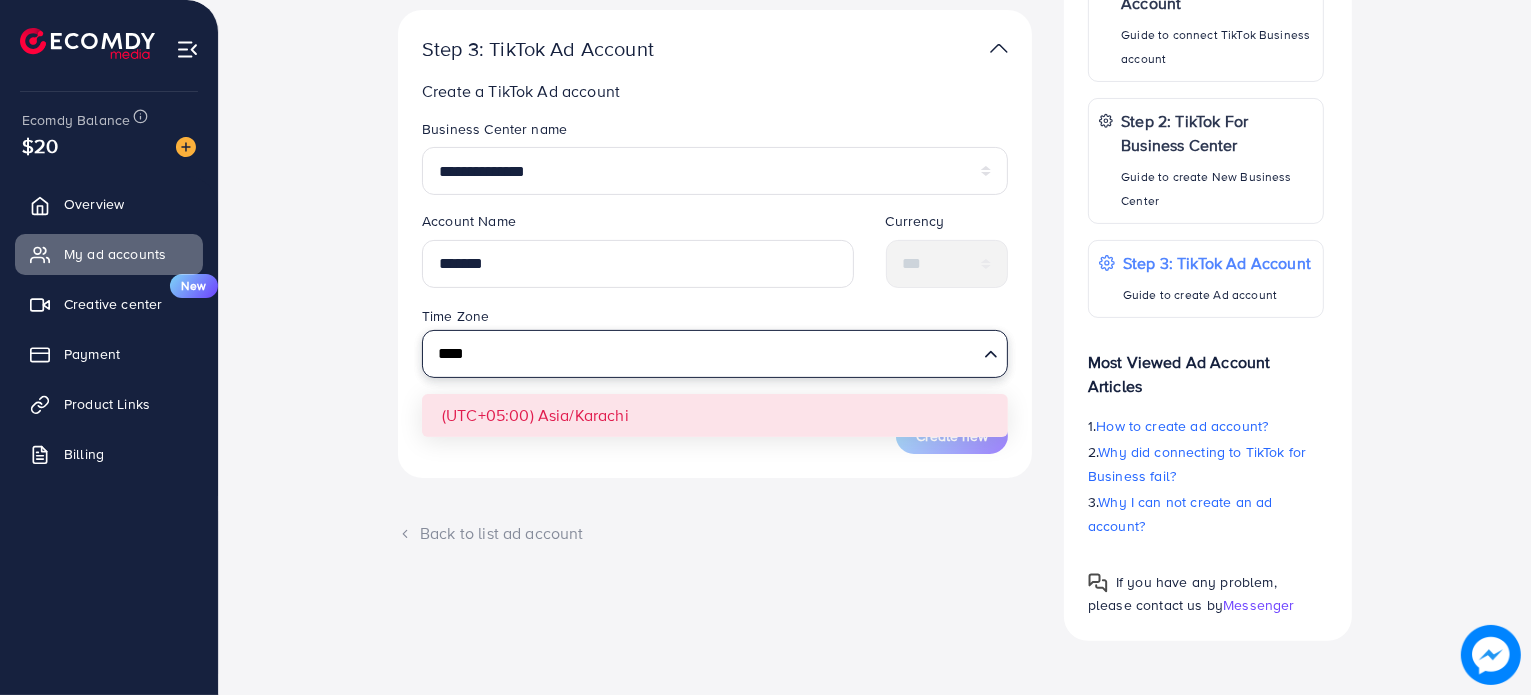 type on "****" 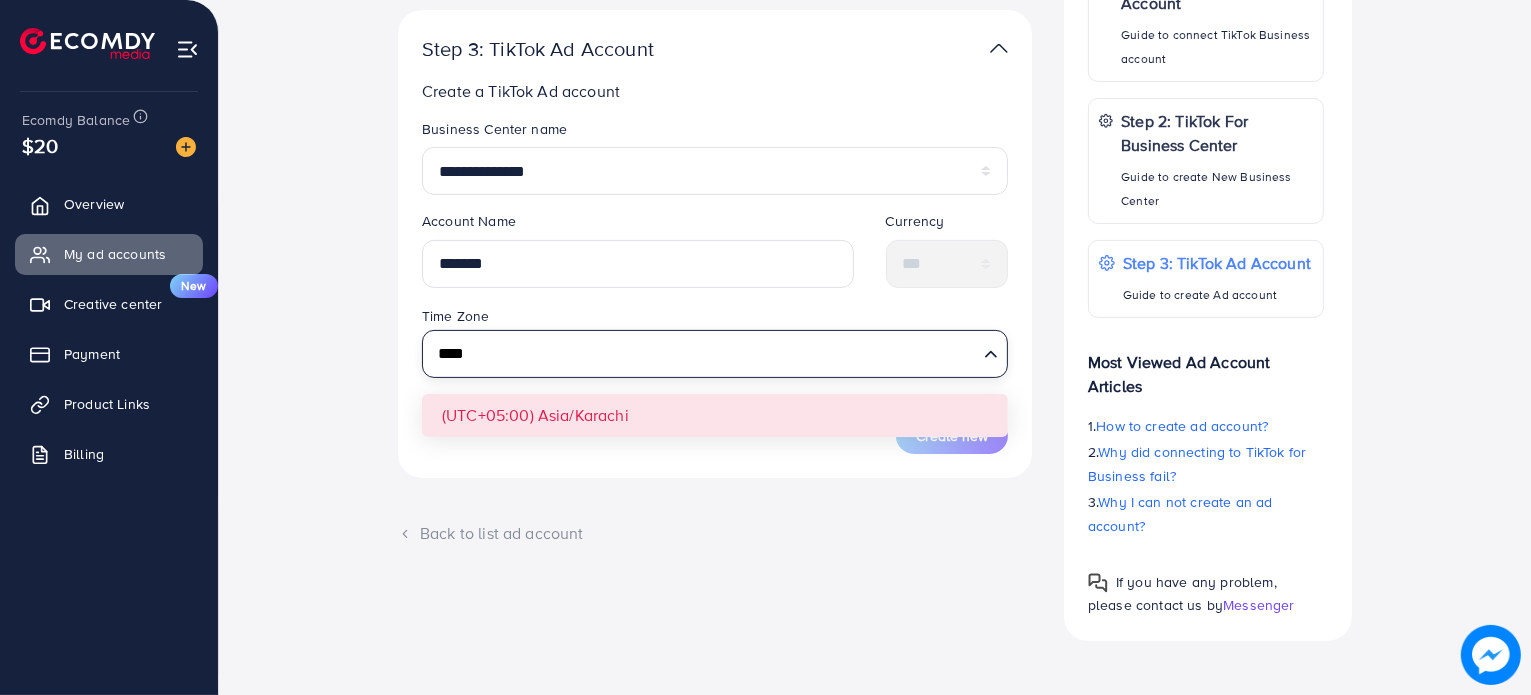 type 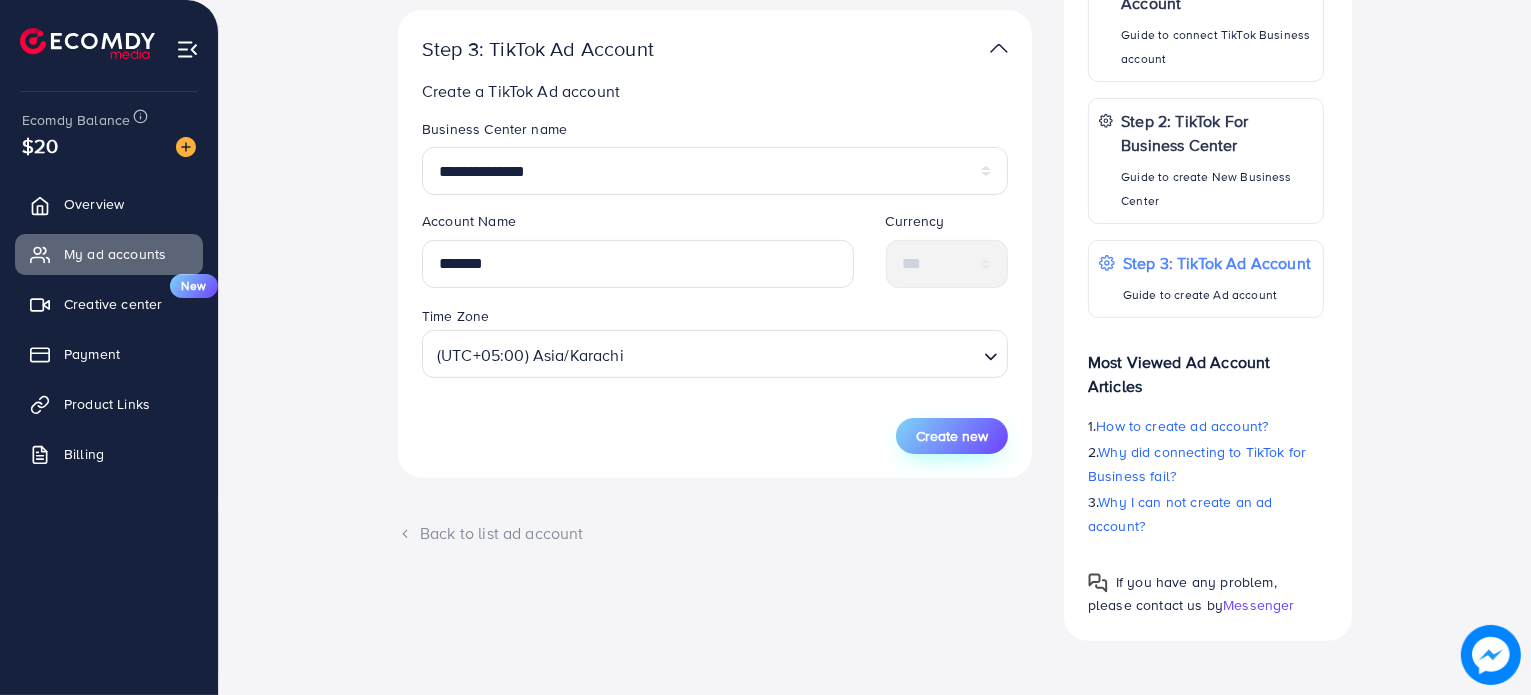 click on "Create new" at bounding box center [952, 436] 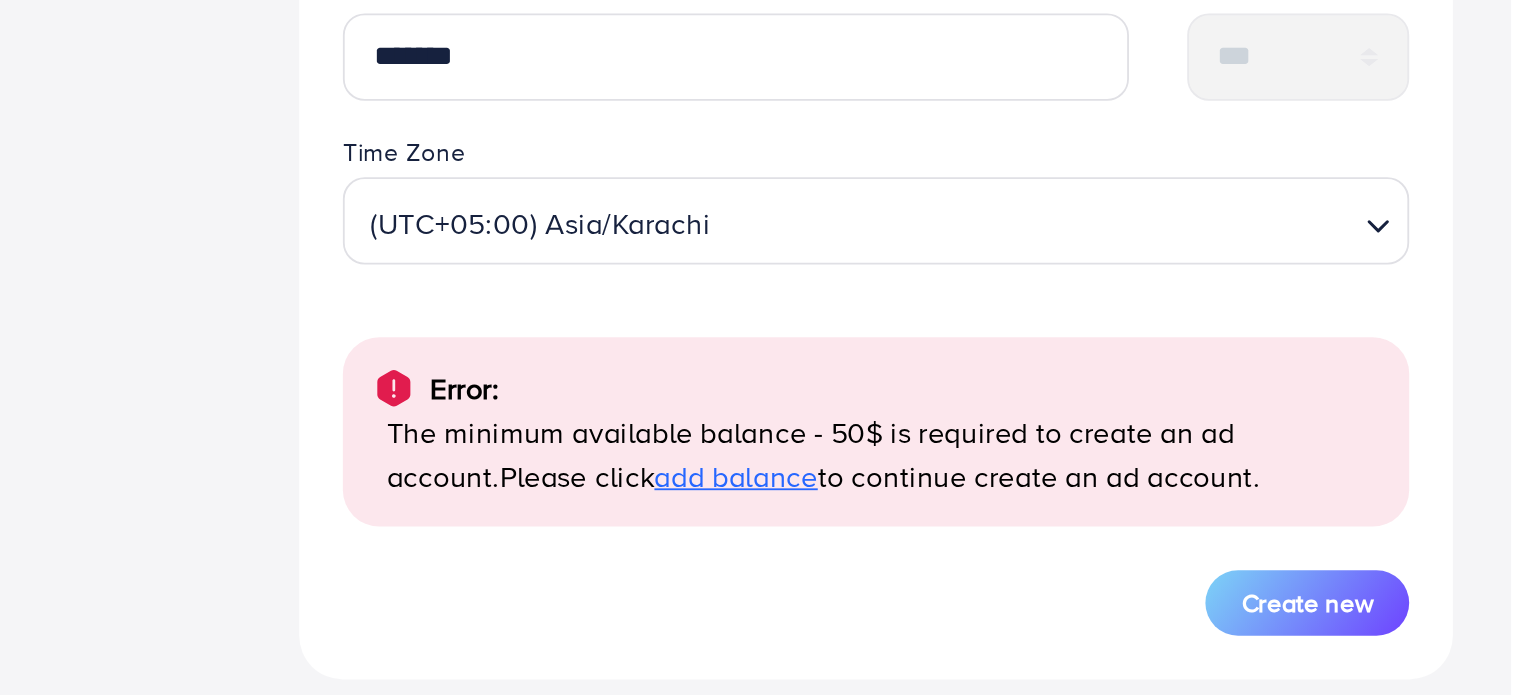 scroll, scrollTop: 434, scrollLeft: 0, axis: vertical 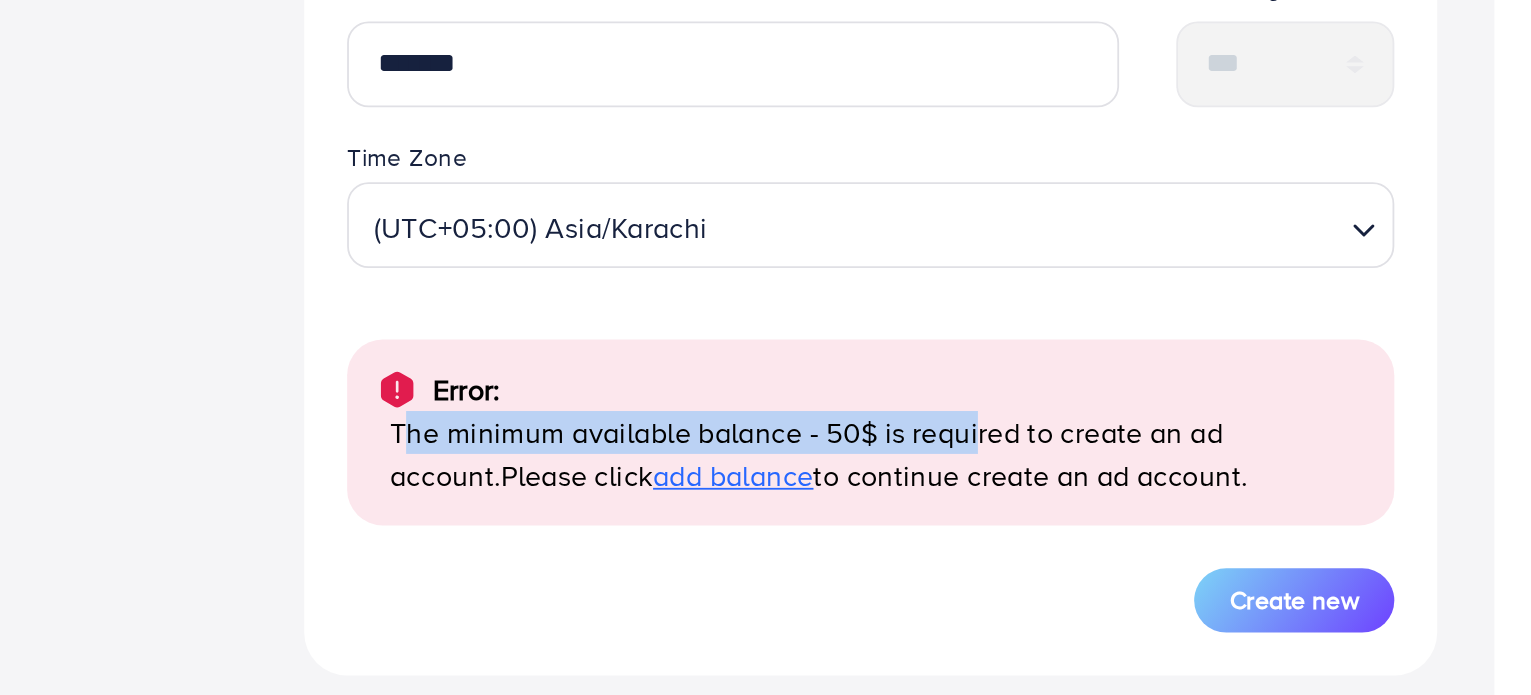 drag, startPoint x: 449, startPoint y: 471, endPoint x: 777, endPoint y: 466, distance: 328.03812 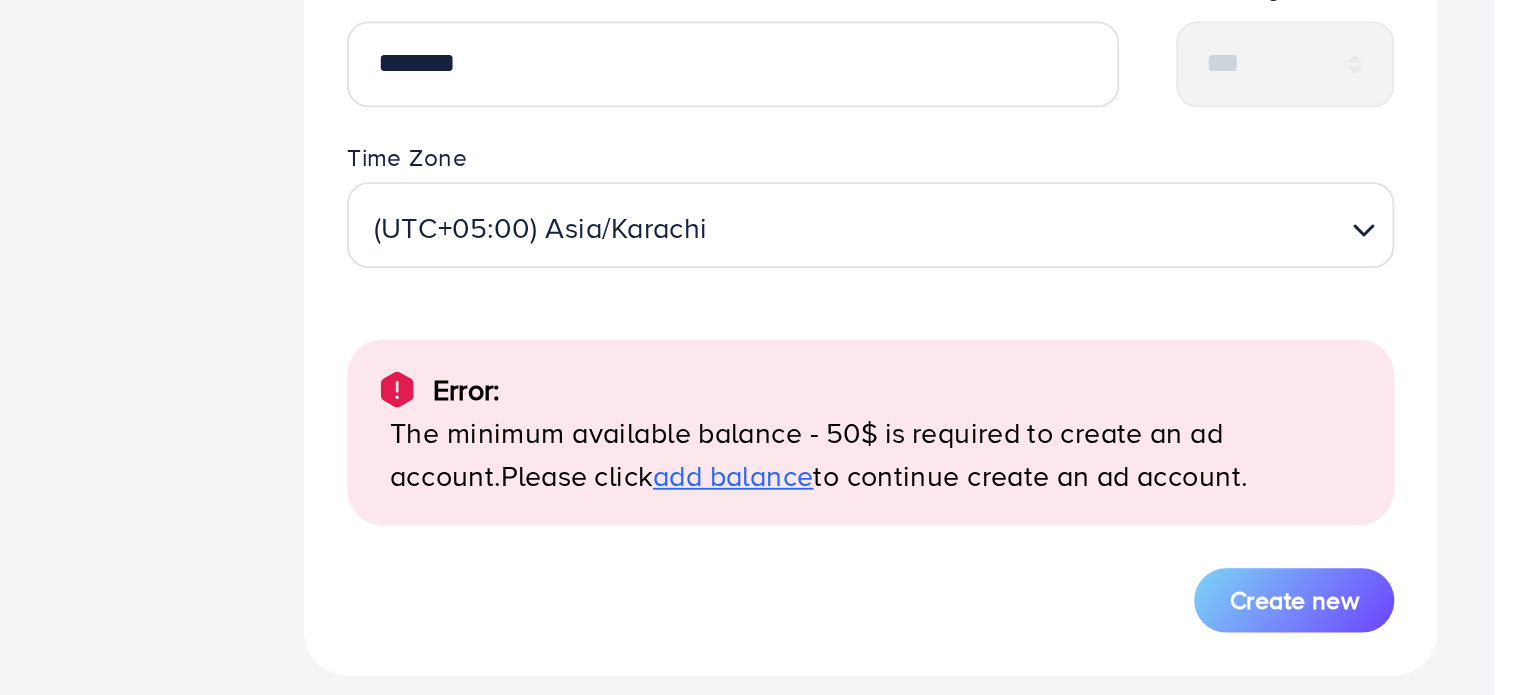 click on "Please click  add balance  to continue create an ad account." at bounding box center [717, 494] 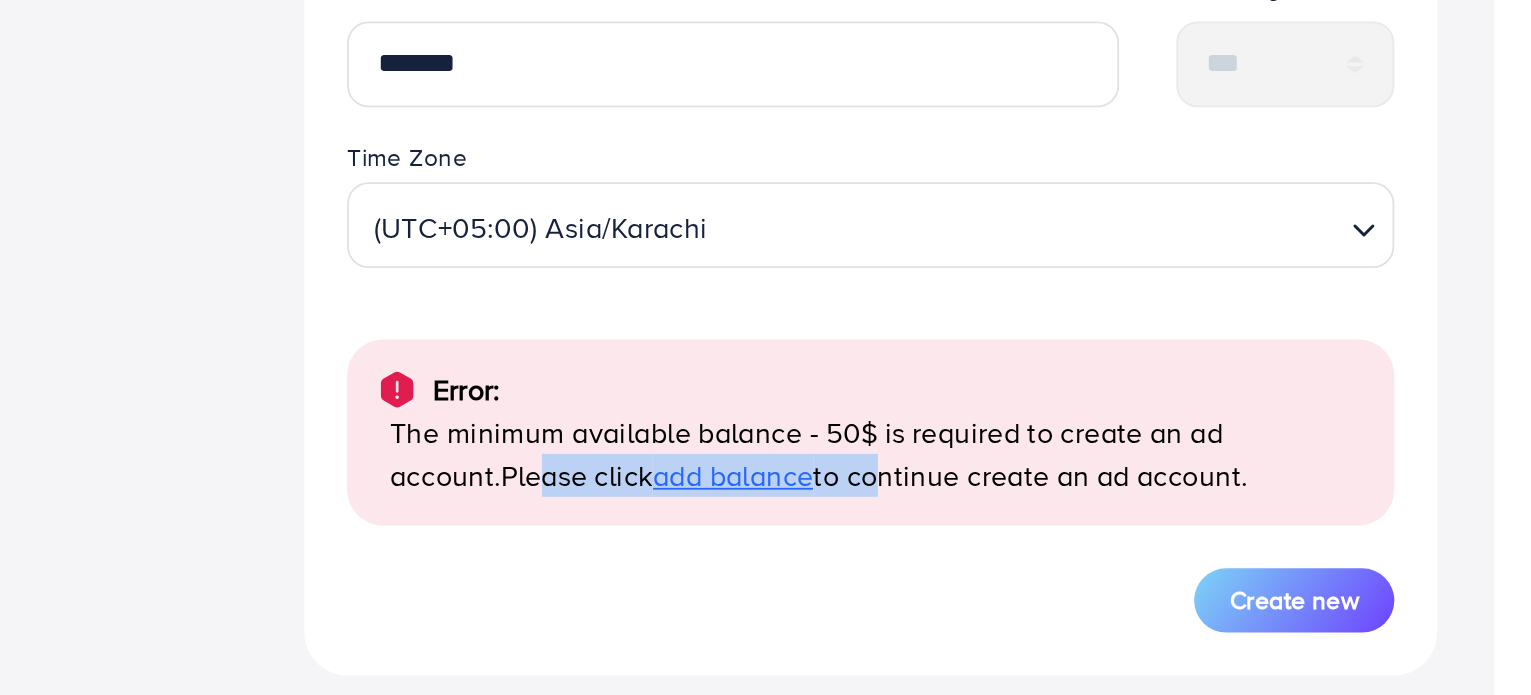drag, startPoint x: 459, startPoint y: 491, endPoint x: 660, endPoint y: 492, distance: 201.00249 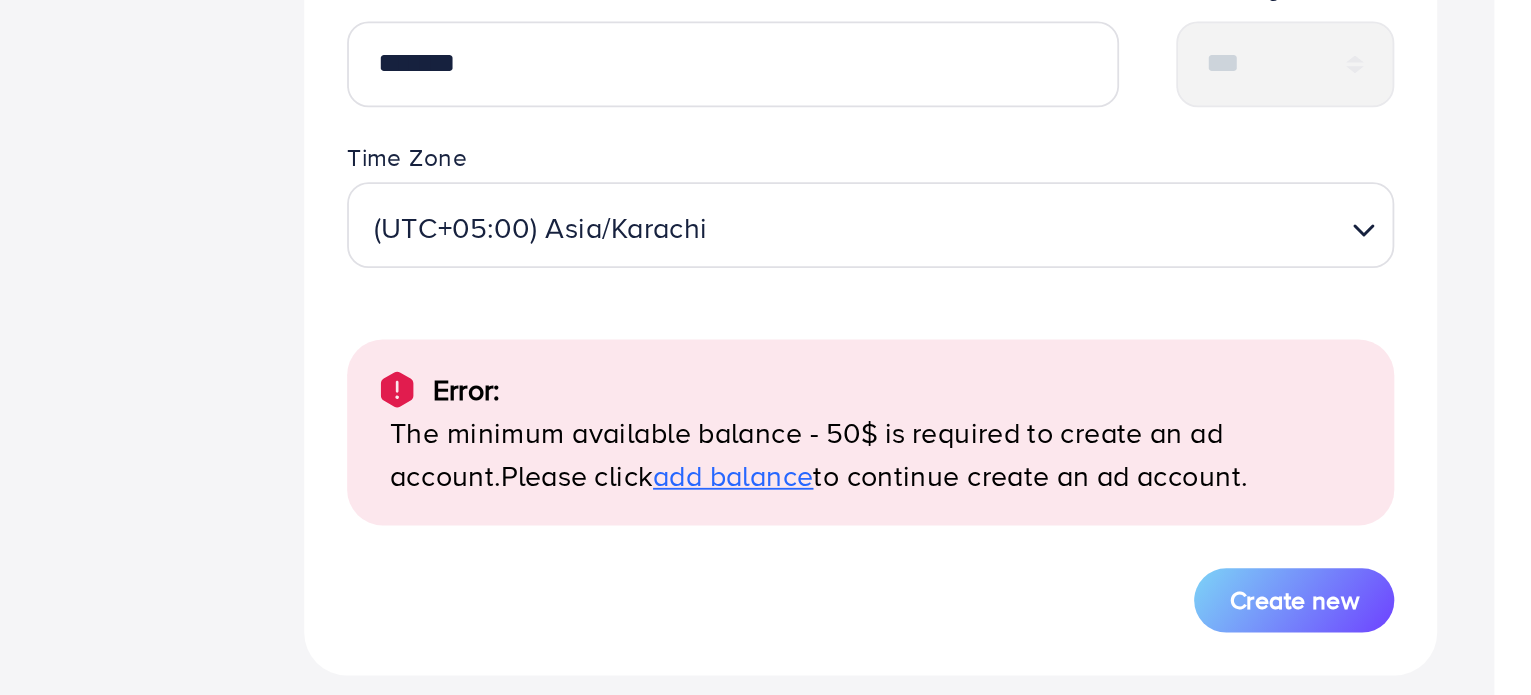 drag, startPoint x: 756, startPoint y: 497, endPoint x: 915, endPoint y: 492, distance: 159.0786 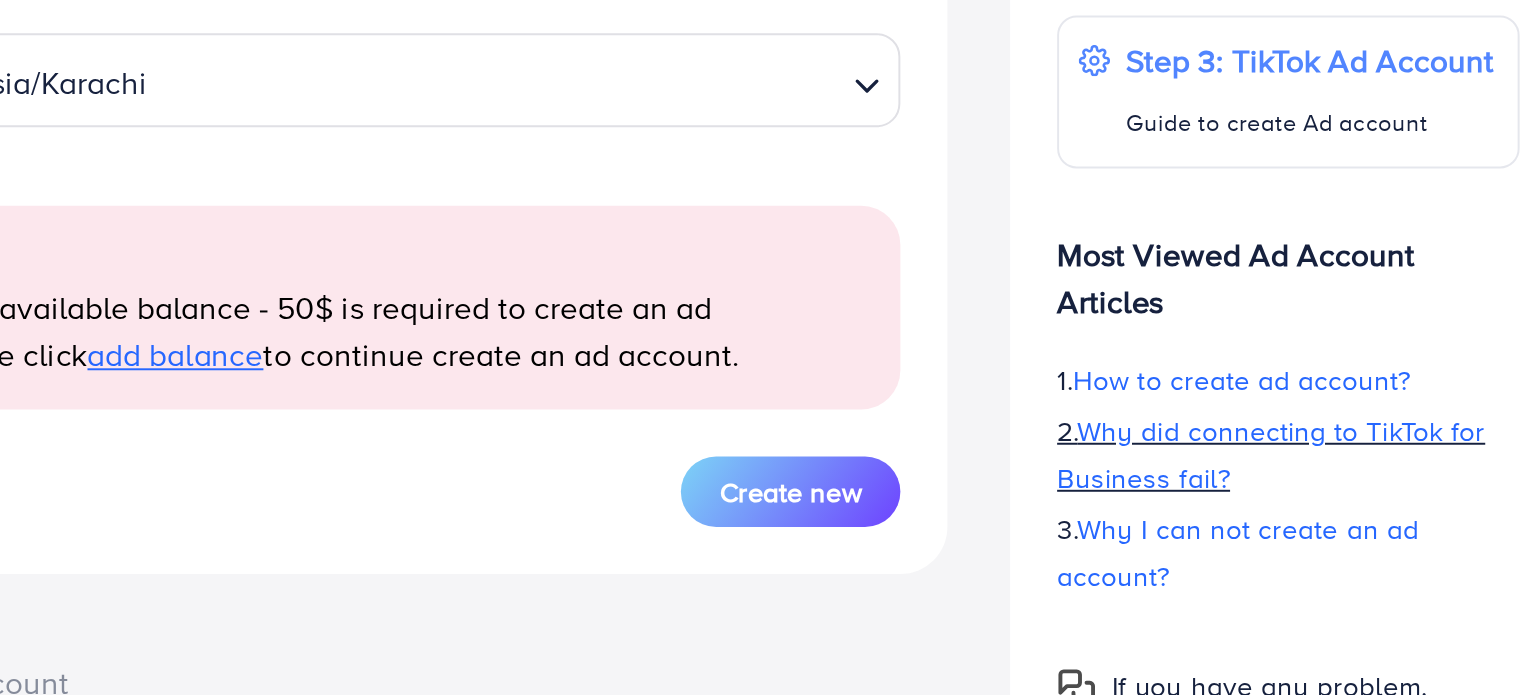 scroll, scrollTop: 517, scrollLeft: 0, axis: vertical 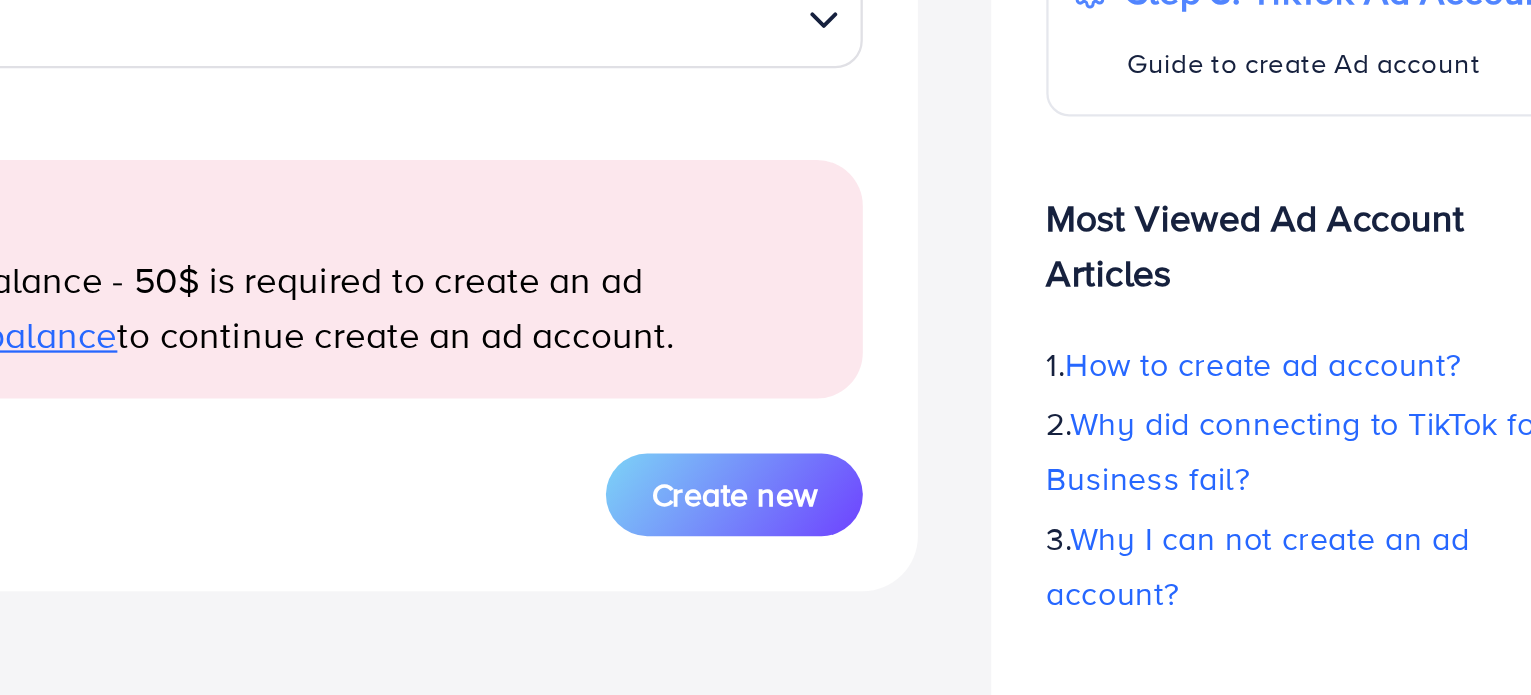 drag, startPoint x: 1120, startPoint y: 472, endPoint x: 1039, endPoint y: 423, distance: 94.66784 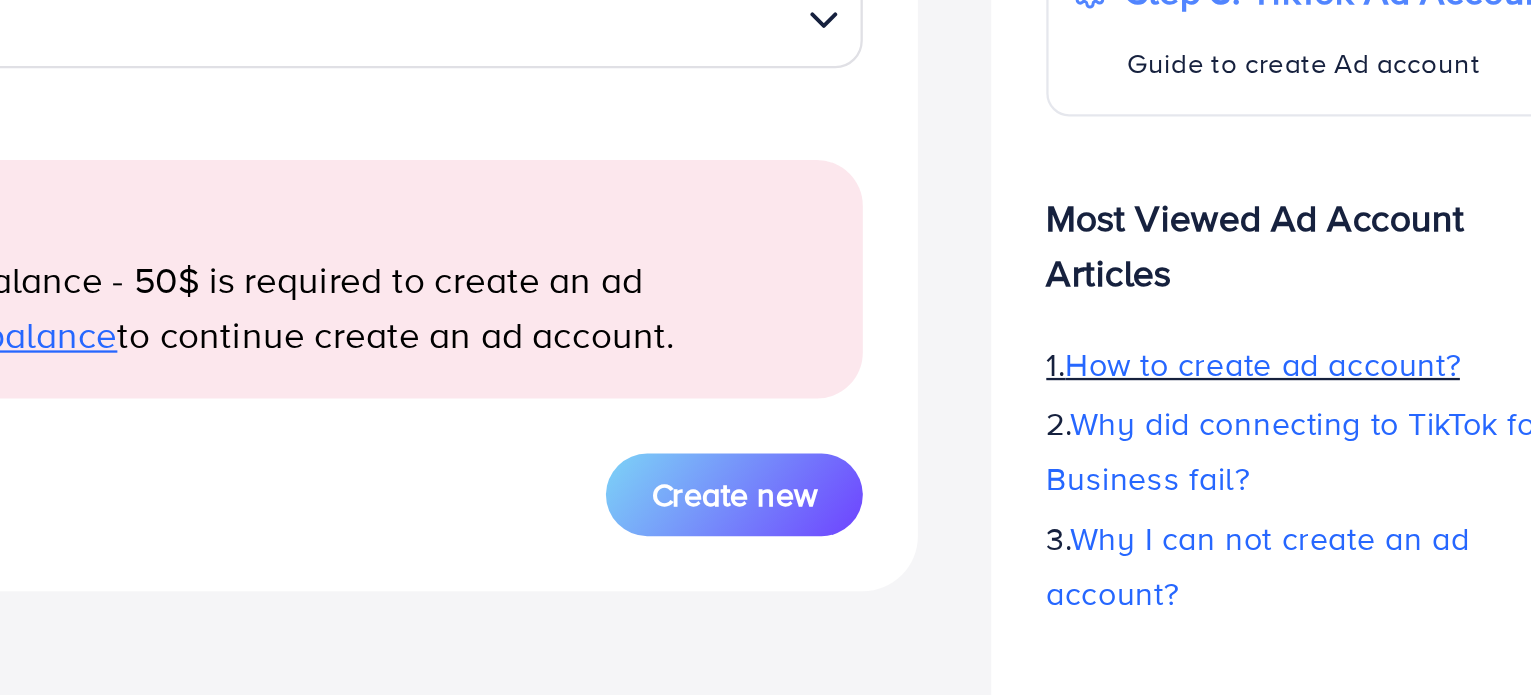 click on "How to create ad account?" at bounding box center [1182, 425] 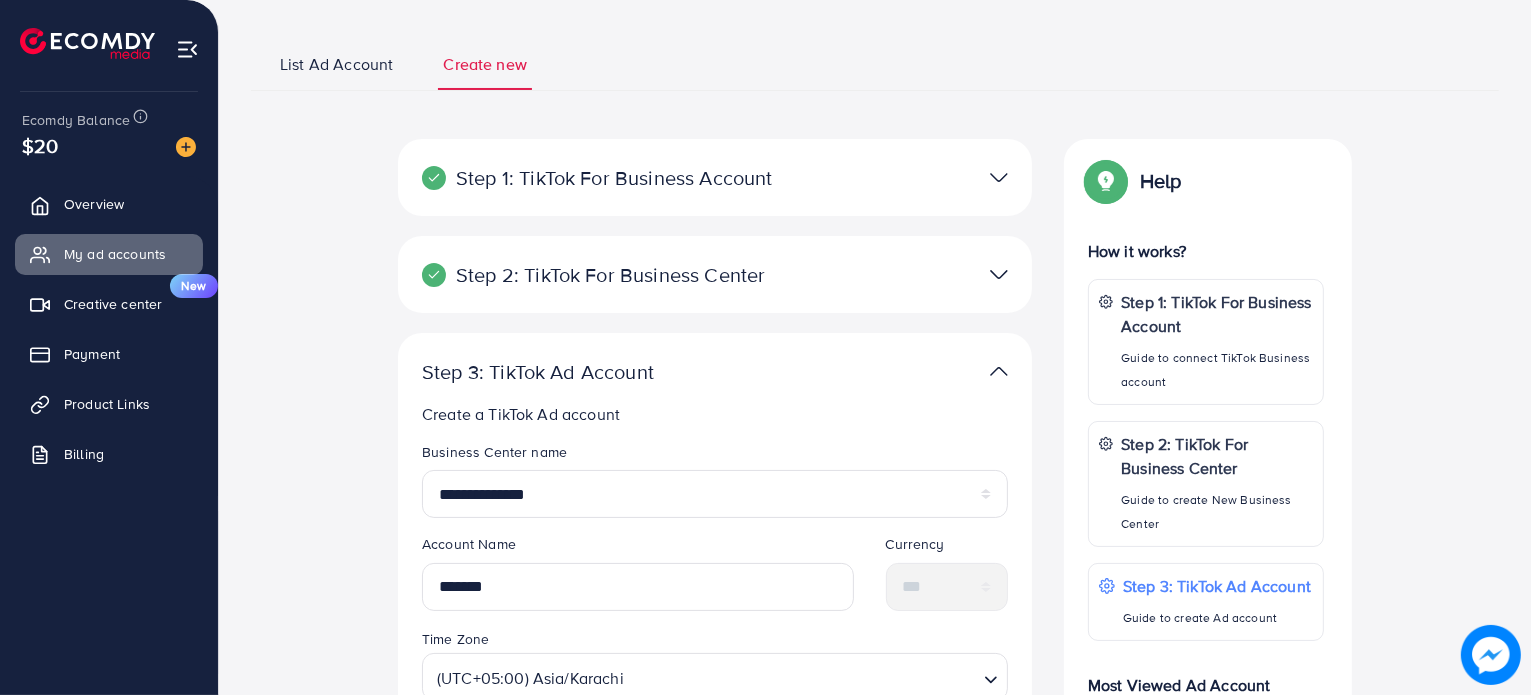 scroll, scrollTop: 0, scrollLeft: 0, axis: both 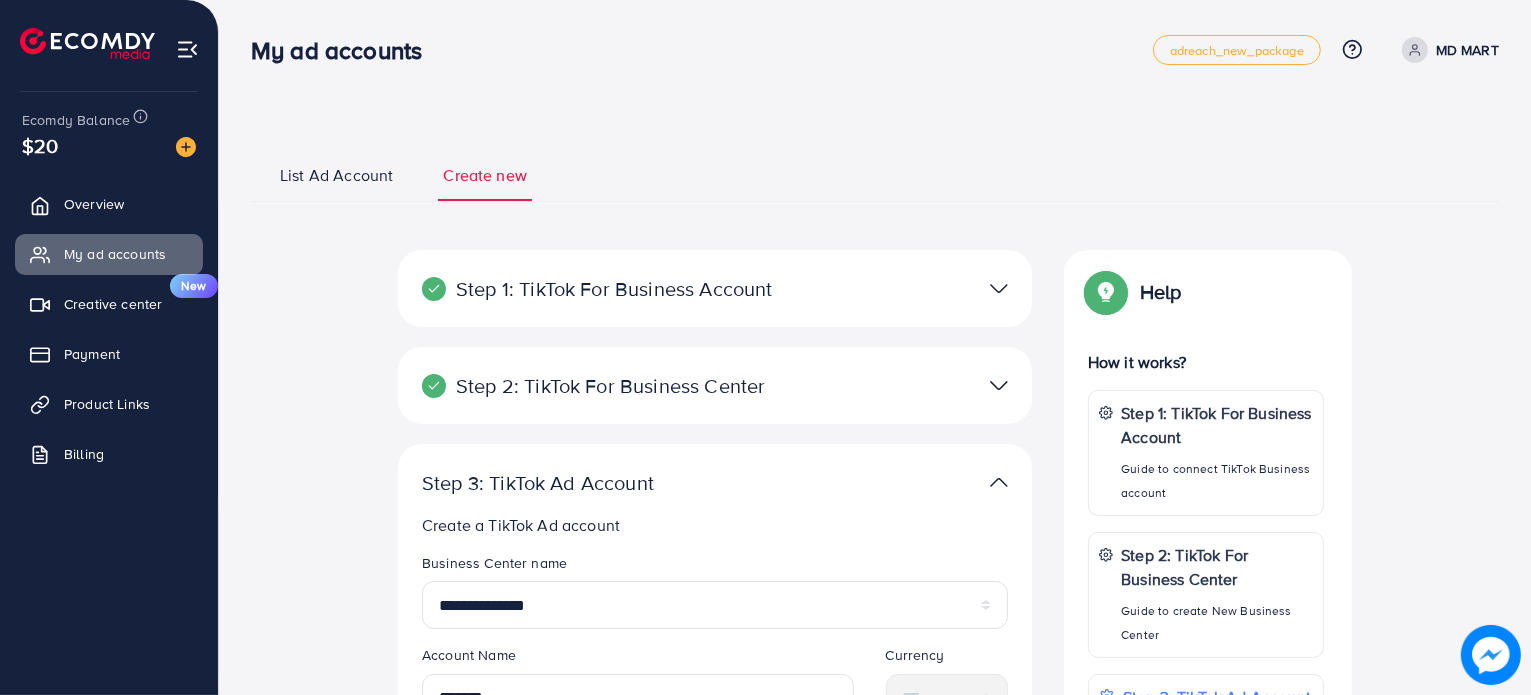 click on "List Ad Account" at bounding box center (336, 175) 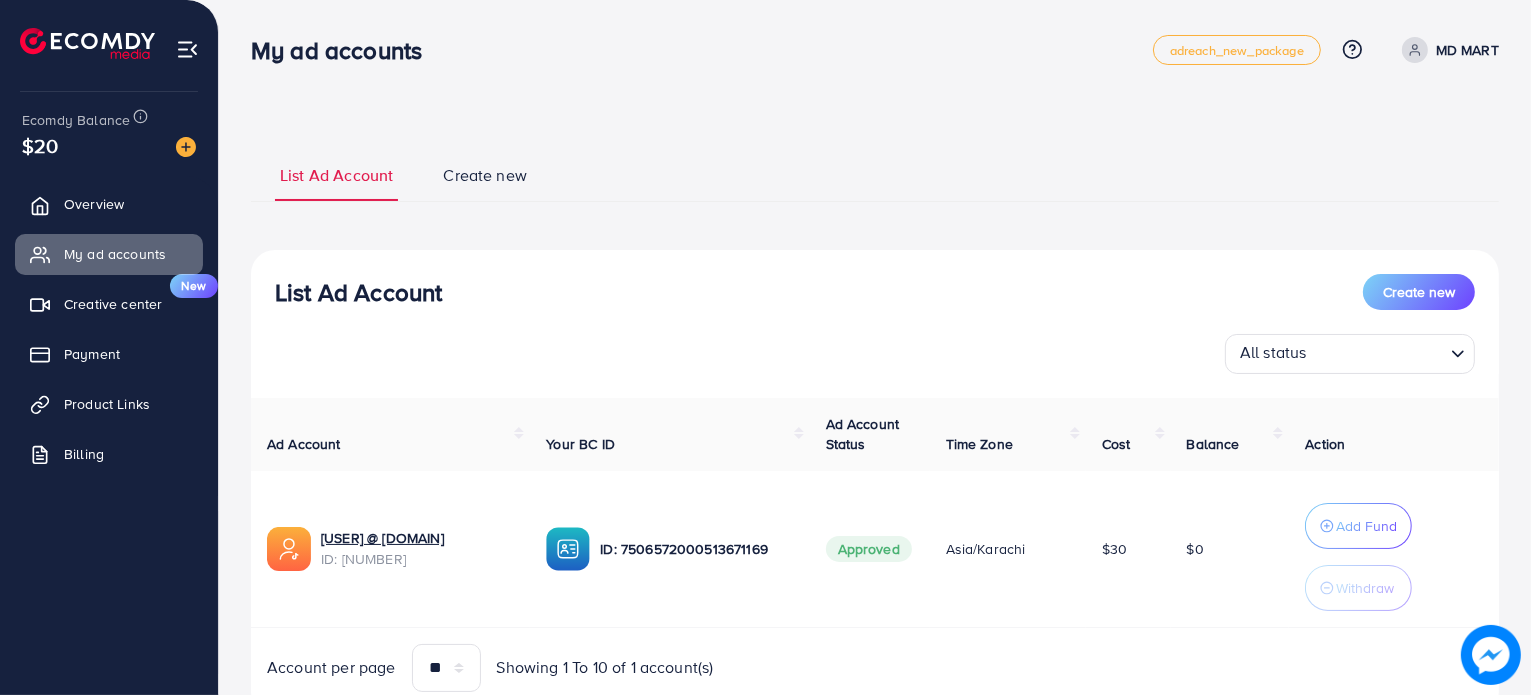 scroll, scrollTop: 75, scrollLeft: 0, axis: vertical 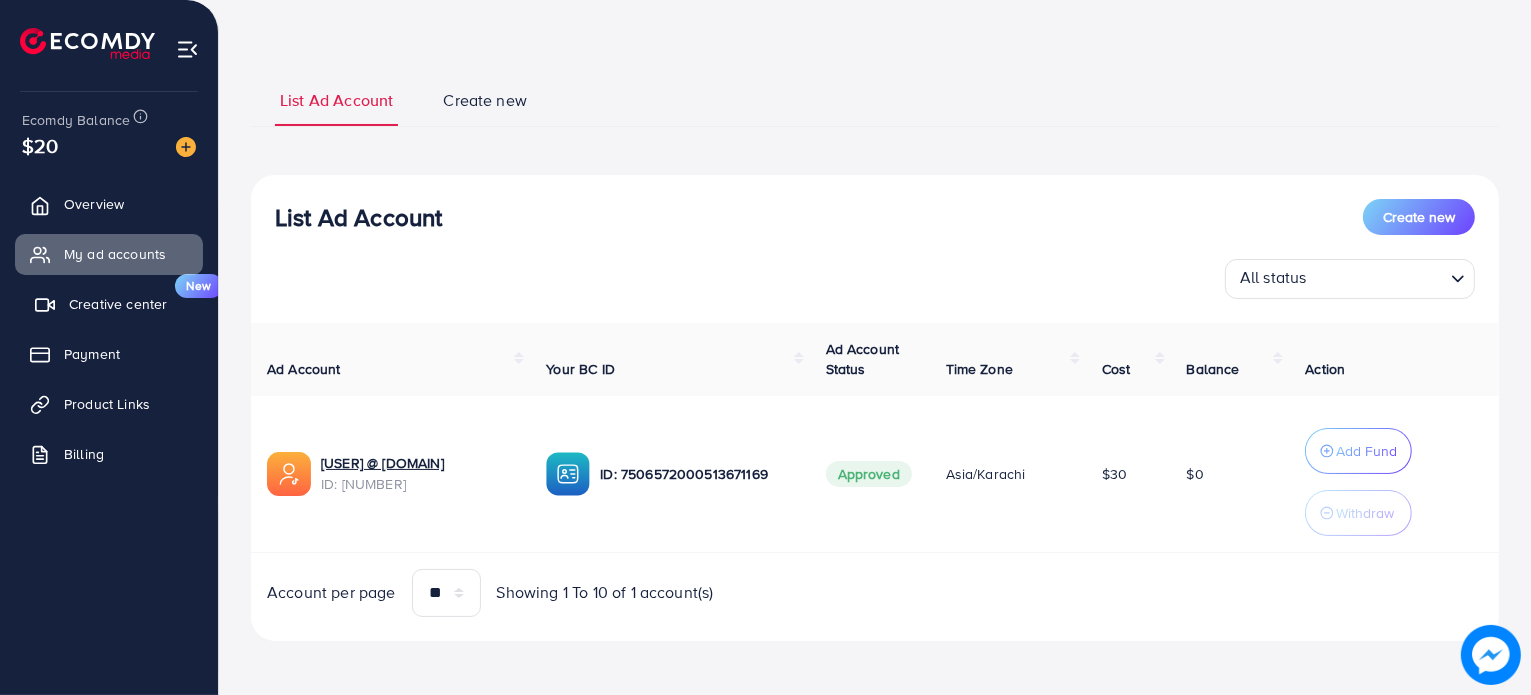 click on "Creative center" at bounding box center (118, 304) 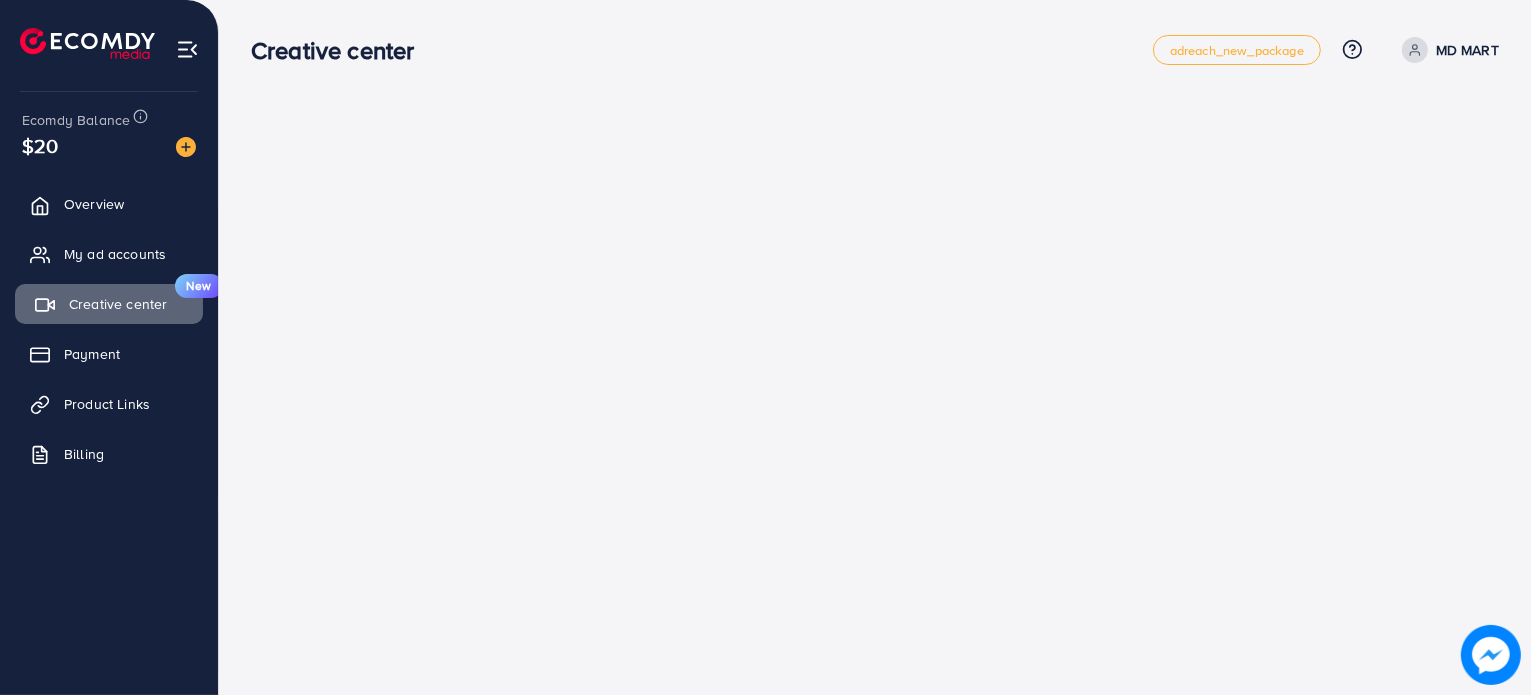 scroll, scrollTop: 0, scrollLeft: 0, axis: both 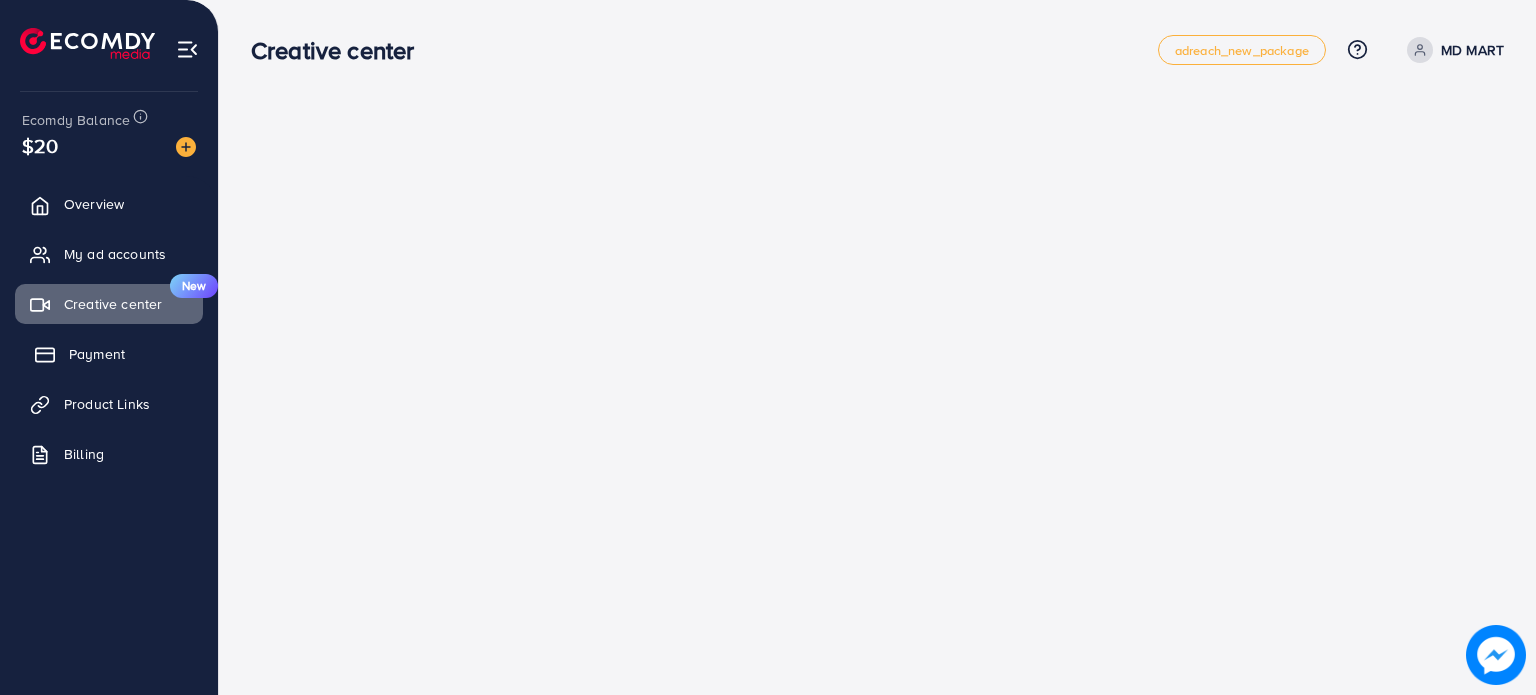 click on "Payment" at bounding box center (109, 354) 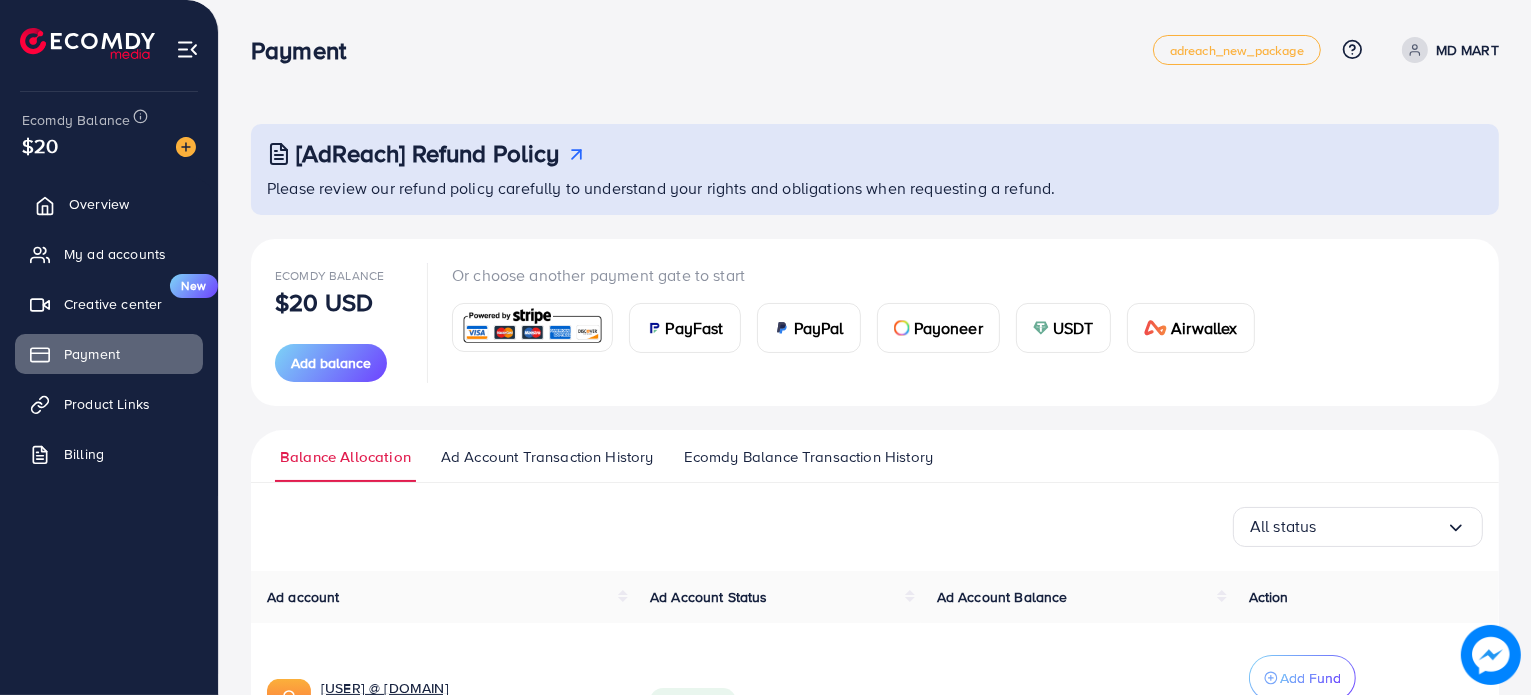 click on "Overview" at bounding box center (99, 204) 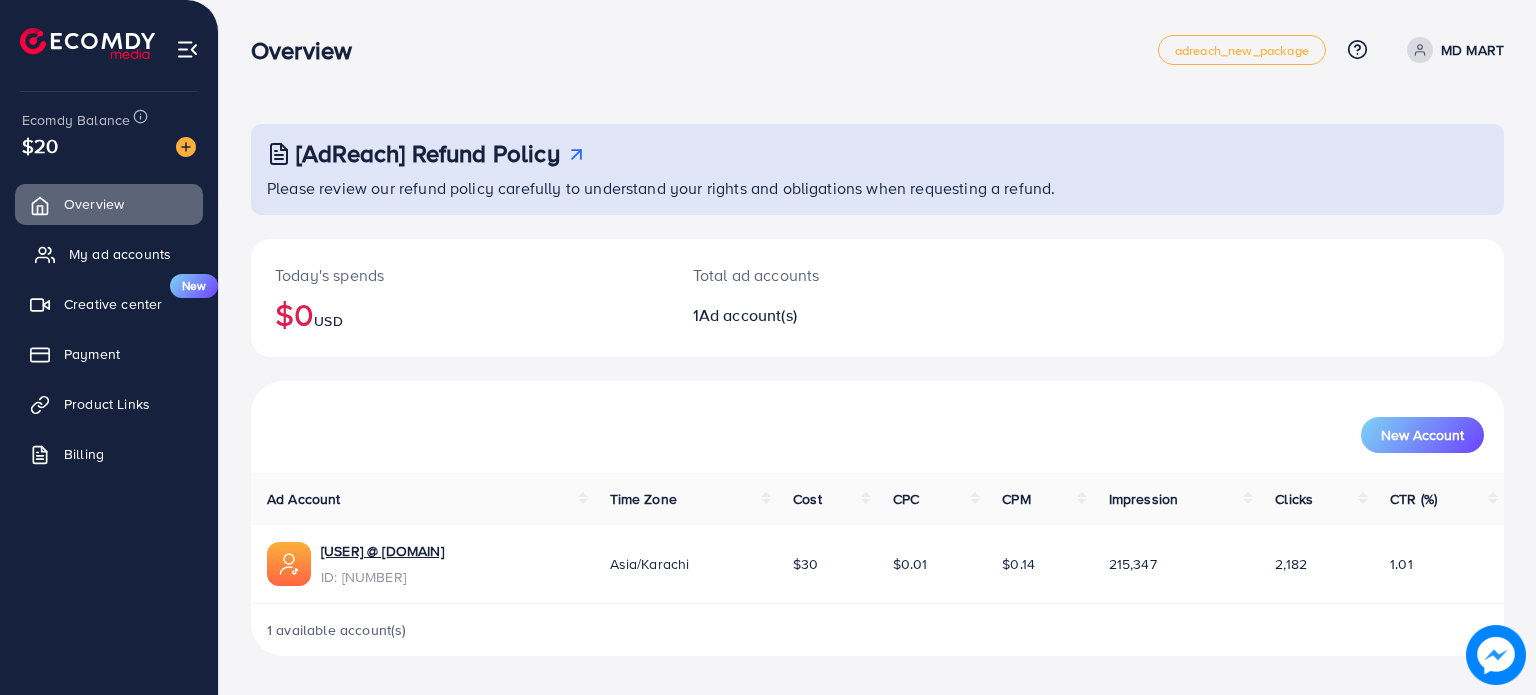 click on "My ad accounts" at bounding box center (120, 254) 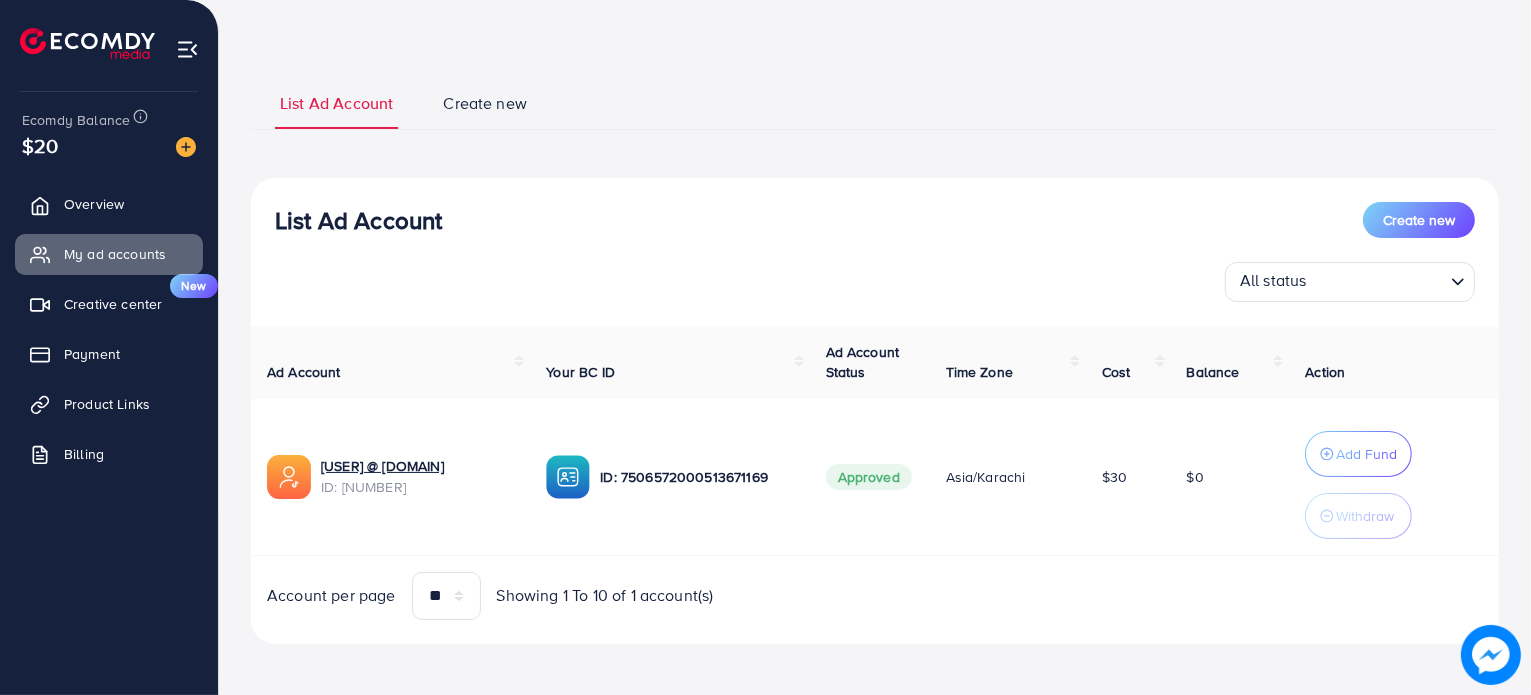 scroll, scrollTop: 75, scrollLeft: 0, axis: vertical 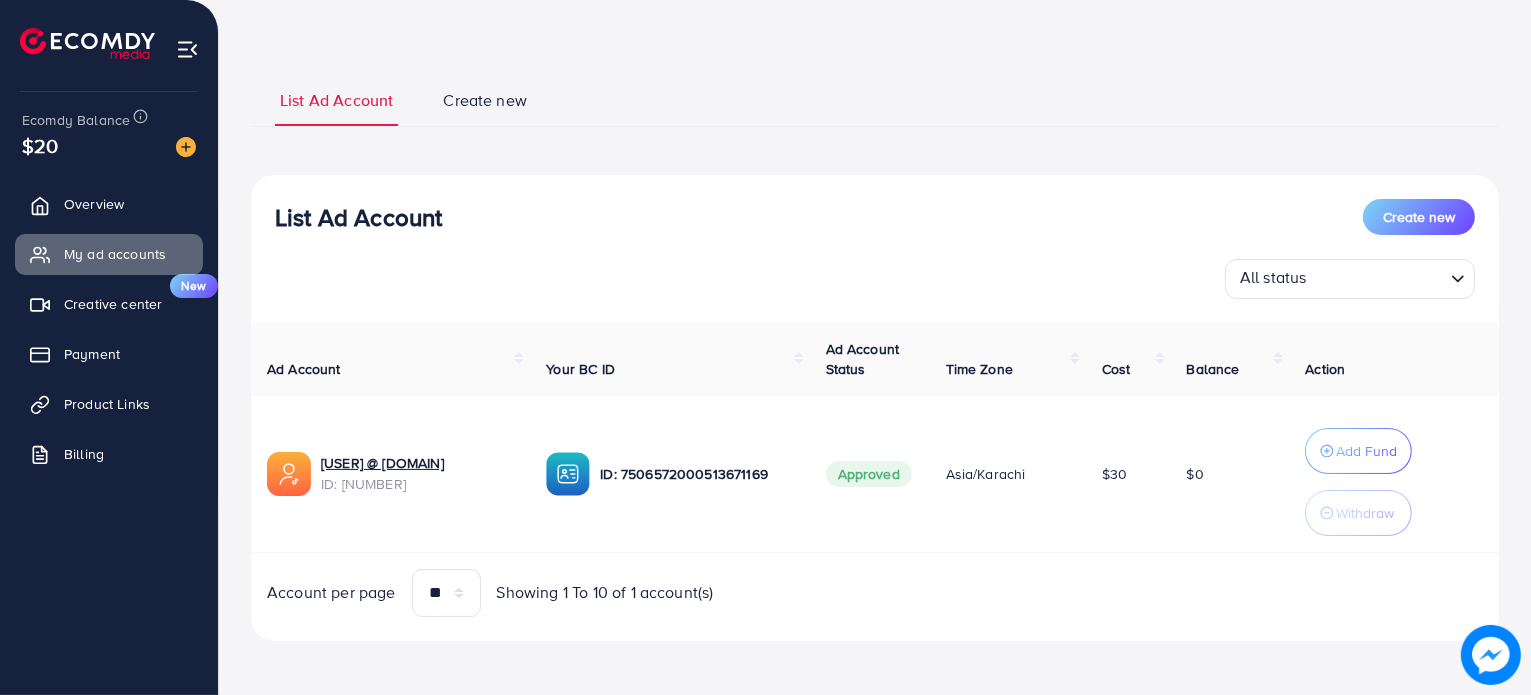click on "List Ad Account Create new" at bounding box center [875, 100] 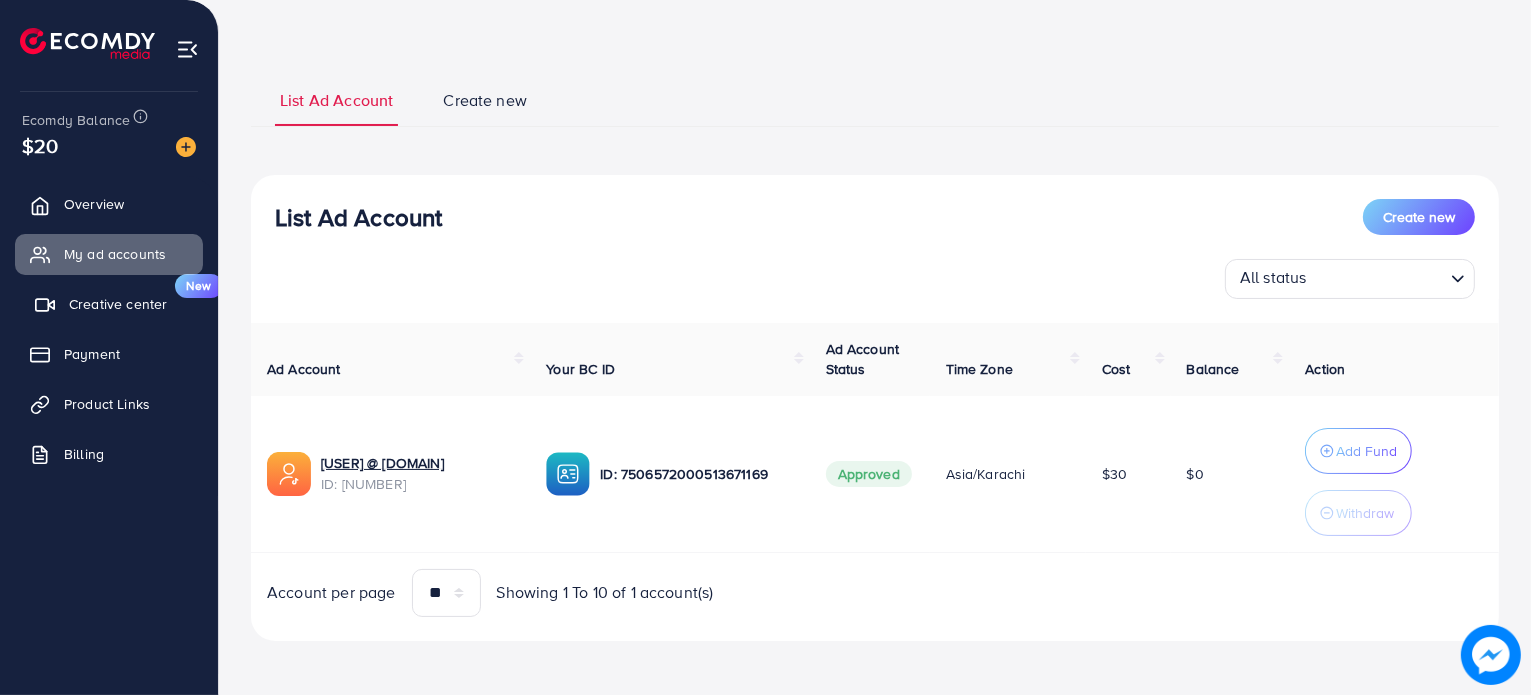 click on "Creative center" at bounding box center (118, 304) 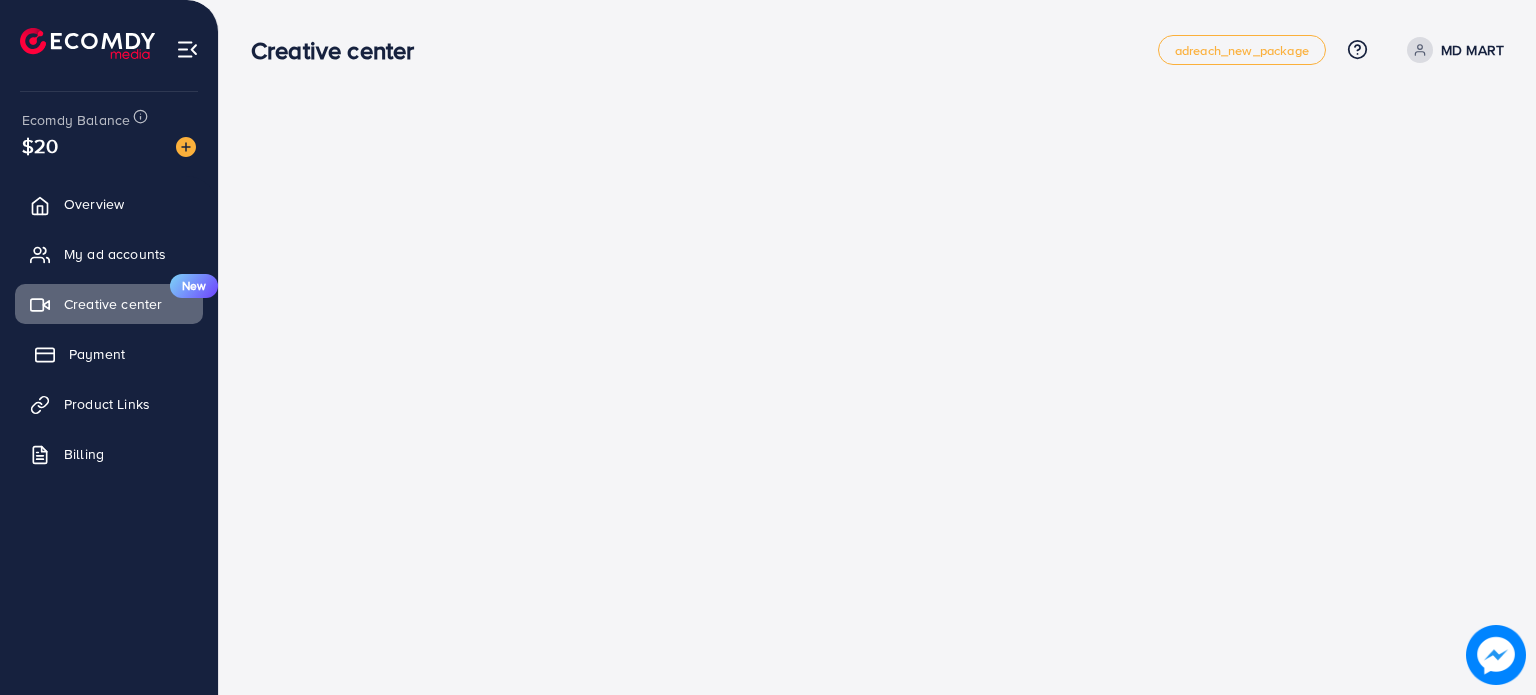 click on "Payment" at bounding box center [97, 354] 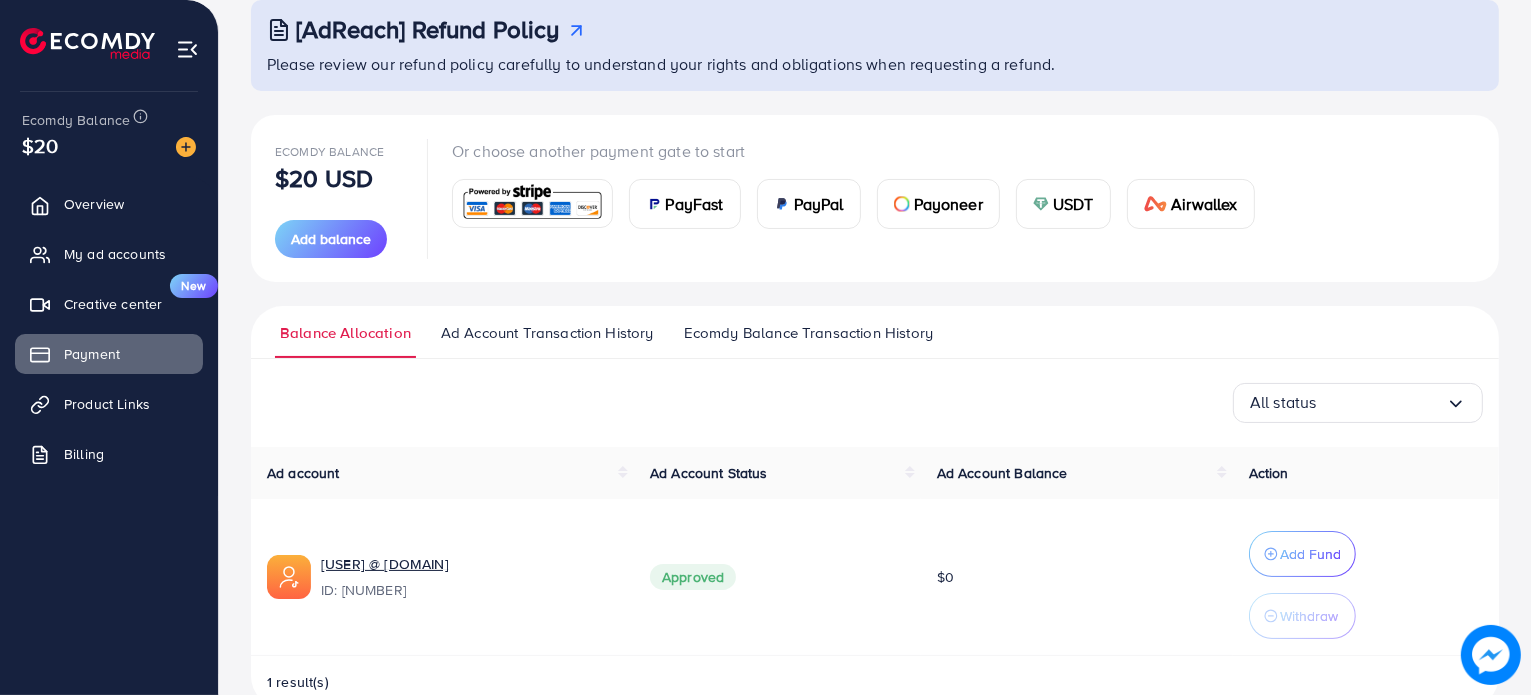 scroll, scrollTop: 168, scrollLeft: 0, axis: vertical 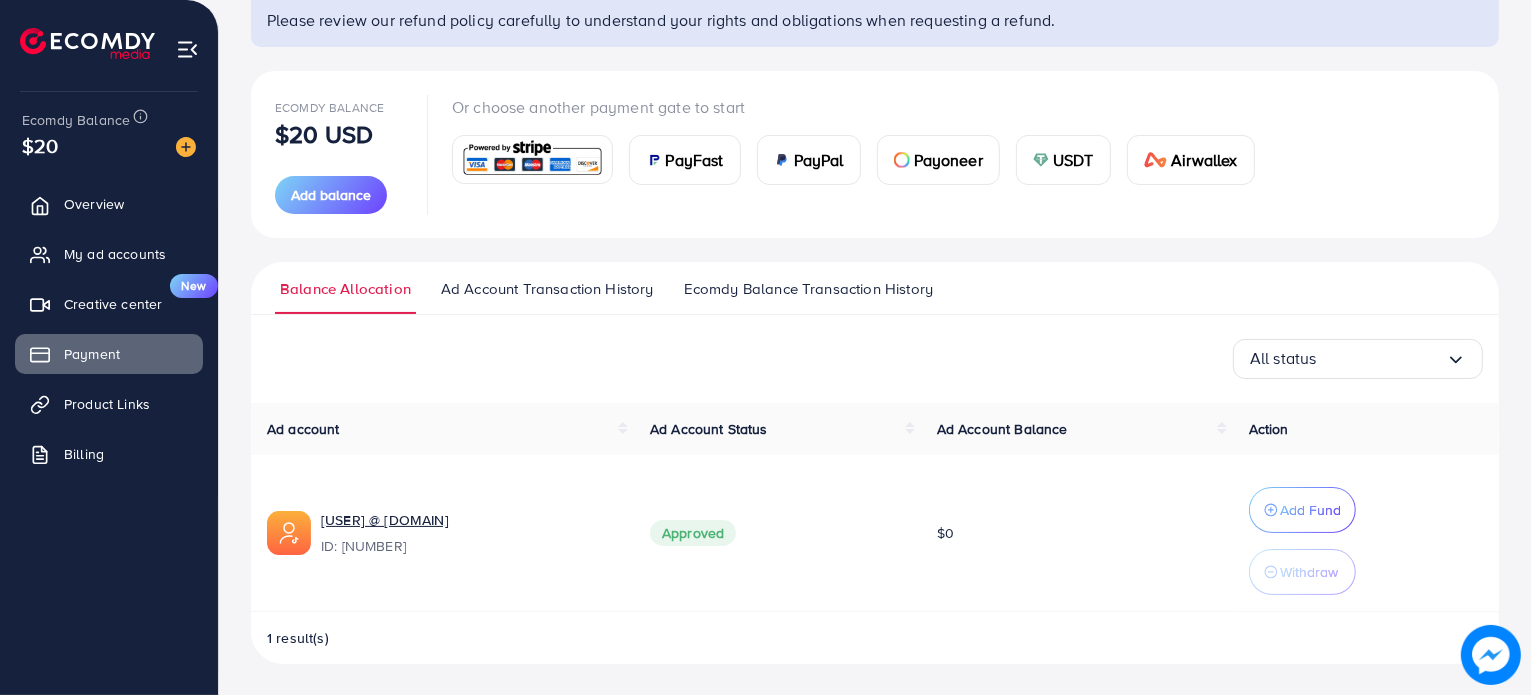click on "$0" at bounding box center [1077, 533] 